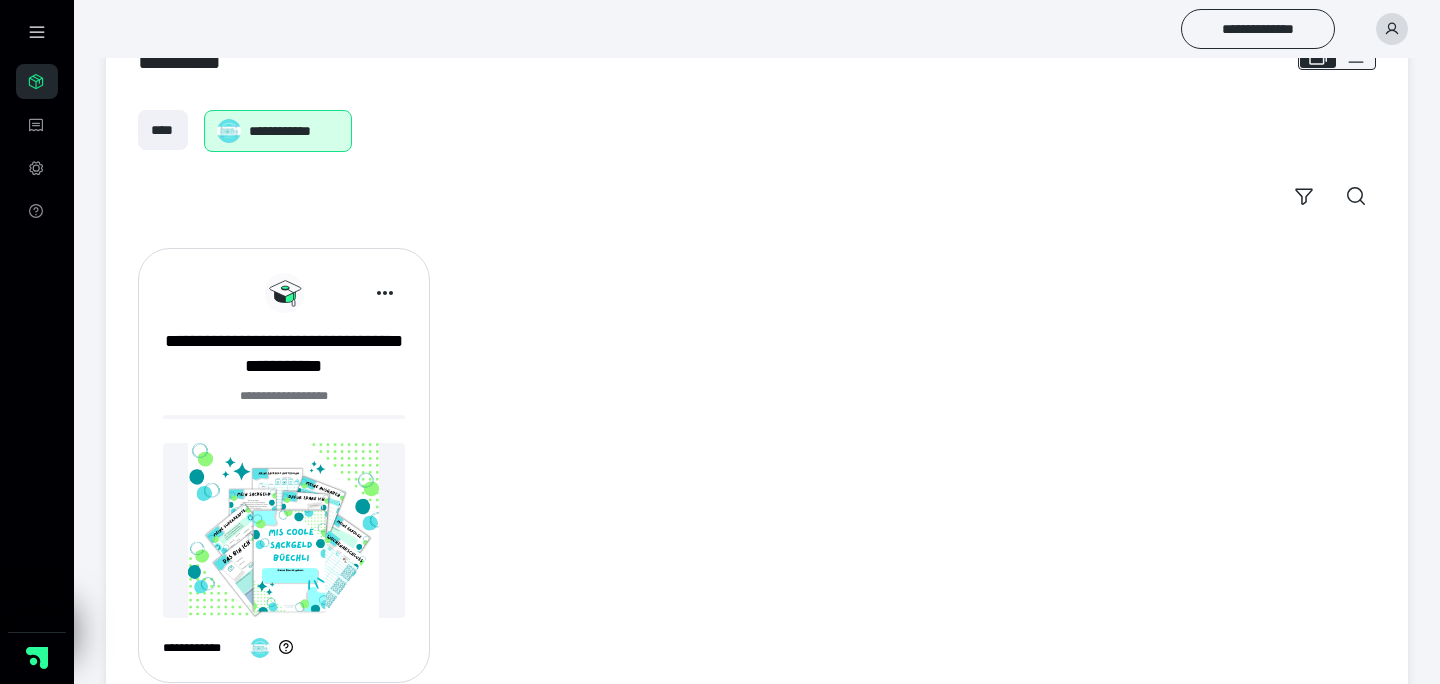 scroll, scrollTop: 124, scrollLeft: 0, axis: vertical 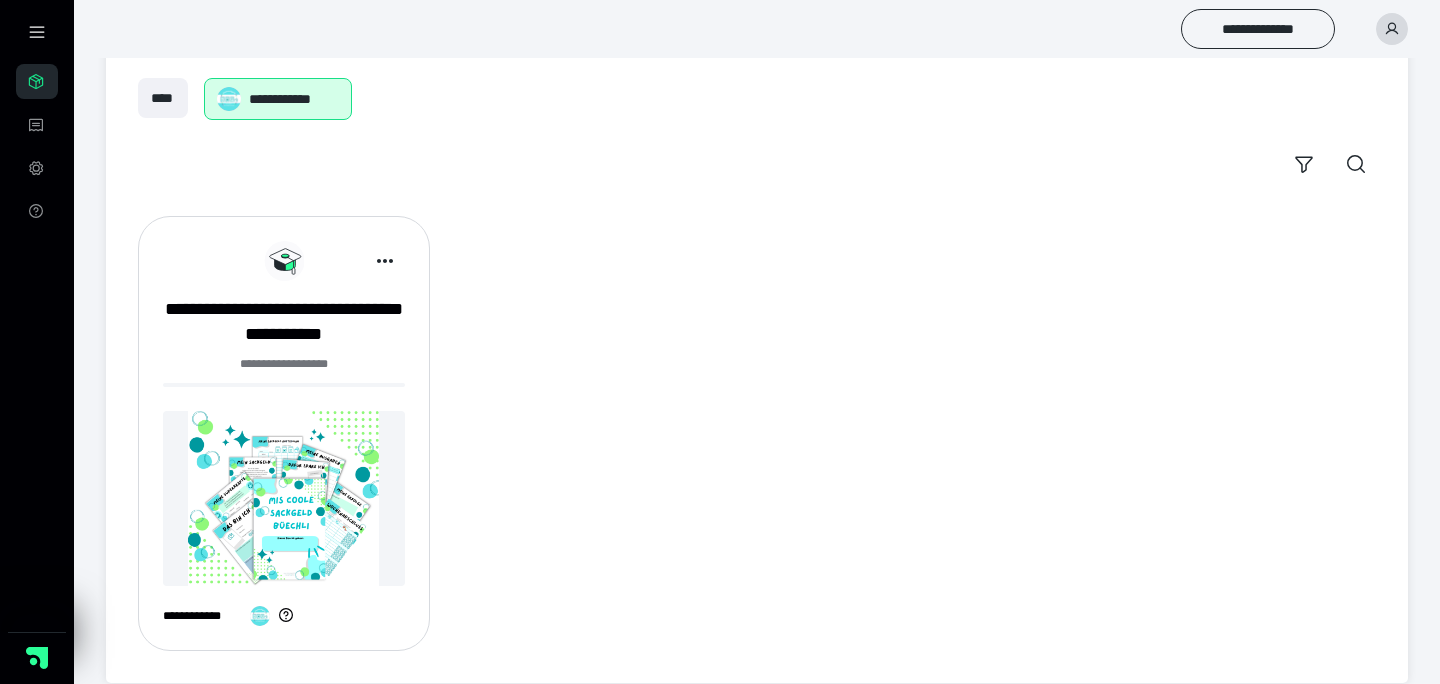 click at bounding box center [284, 498] 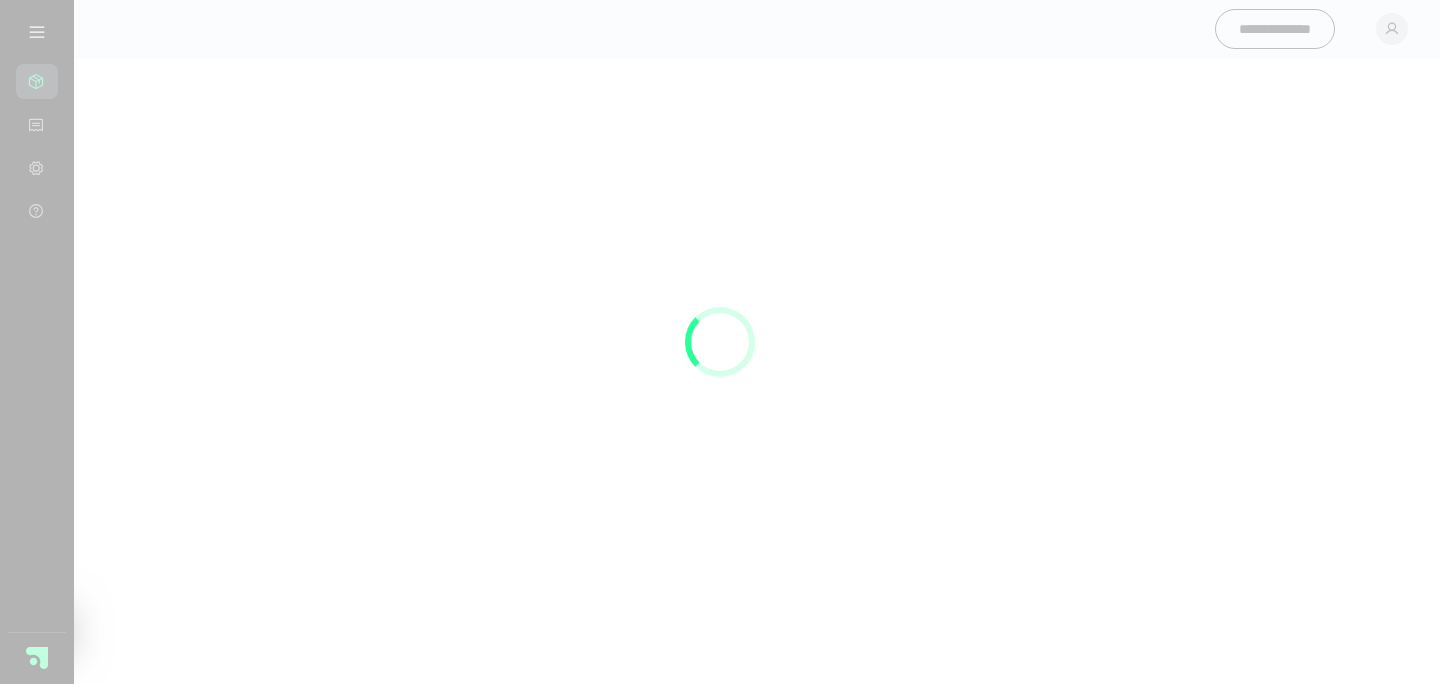 scroll, scrollTop: 0, scrollLeft: 0, axis: both 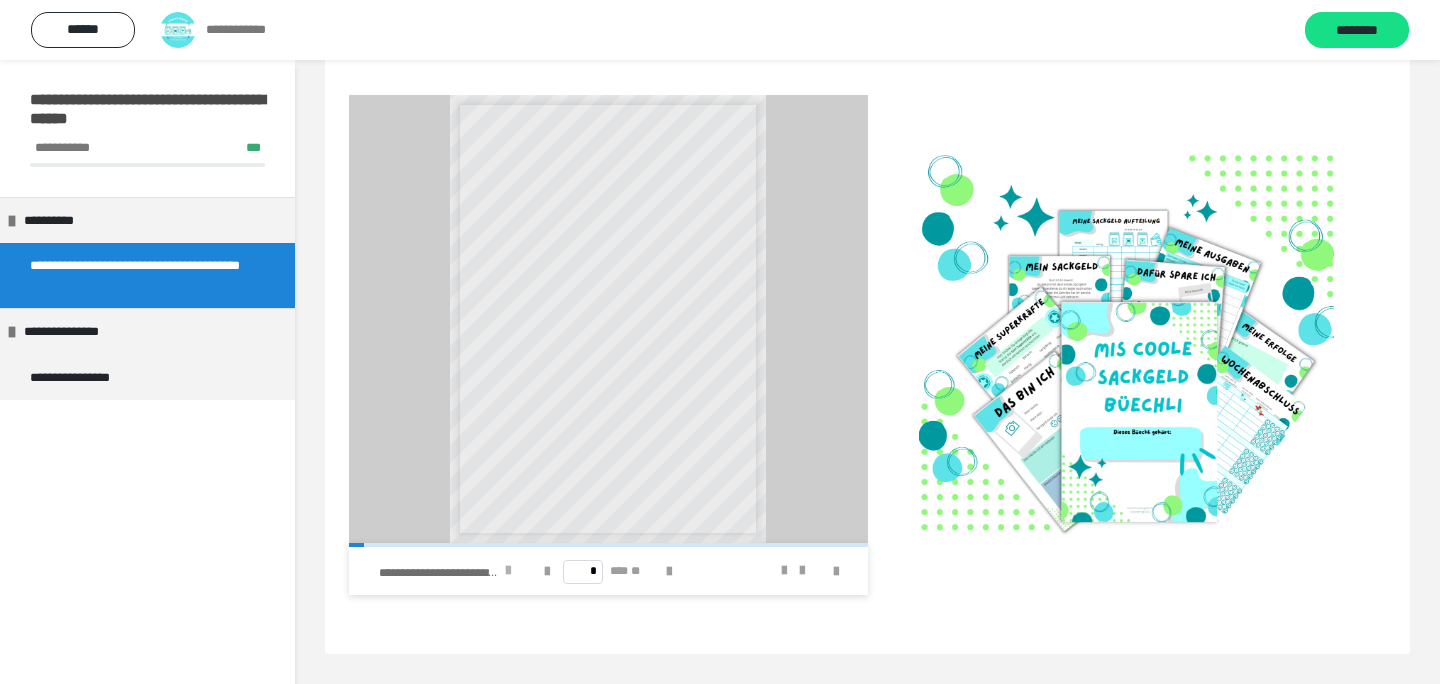 click at bounding box center (508, 571) 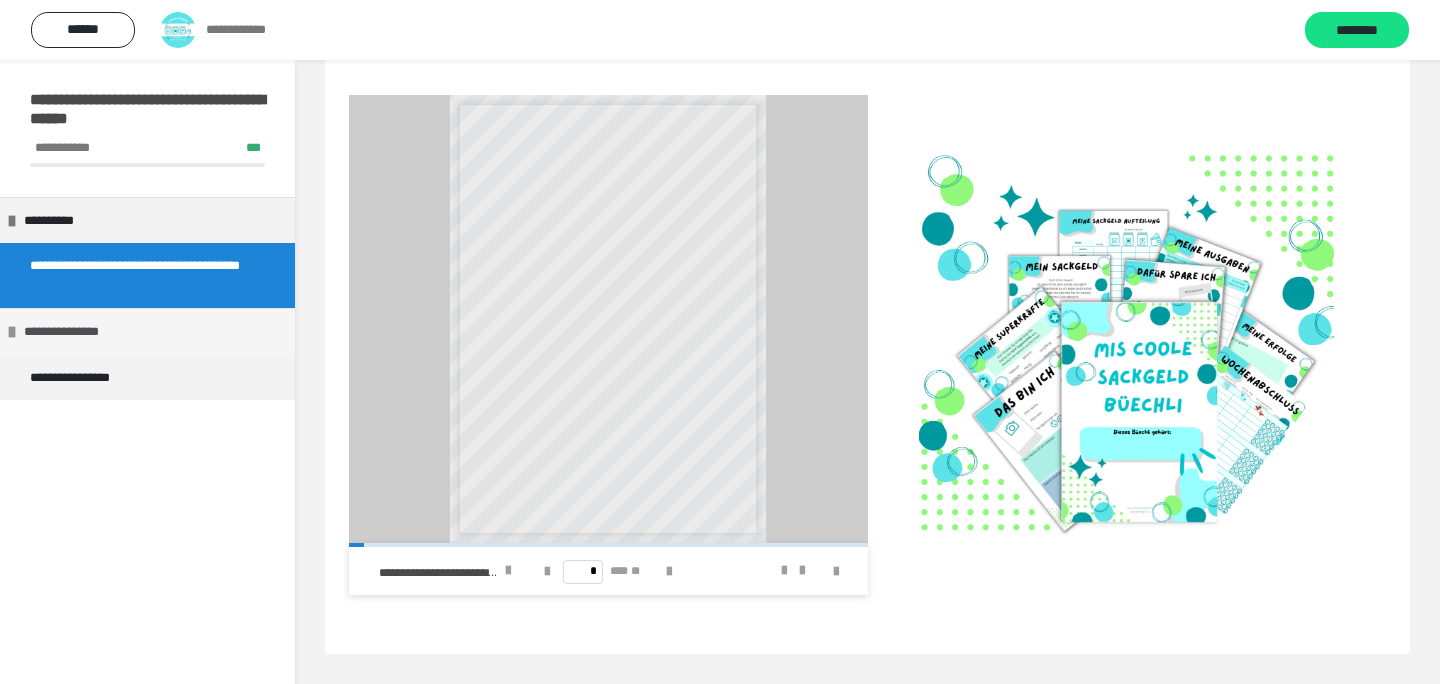 click on "**********" at bounding box center (81, 332) 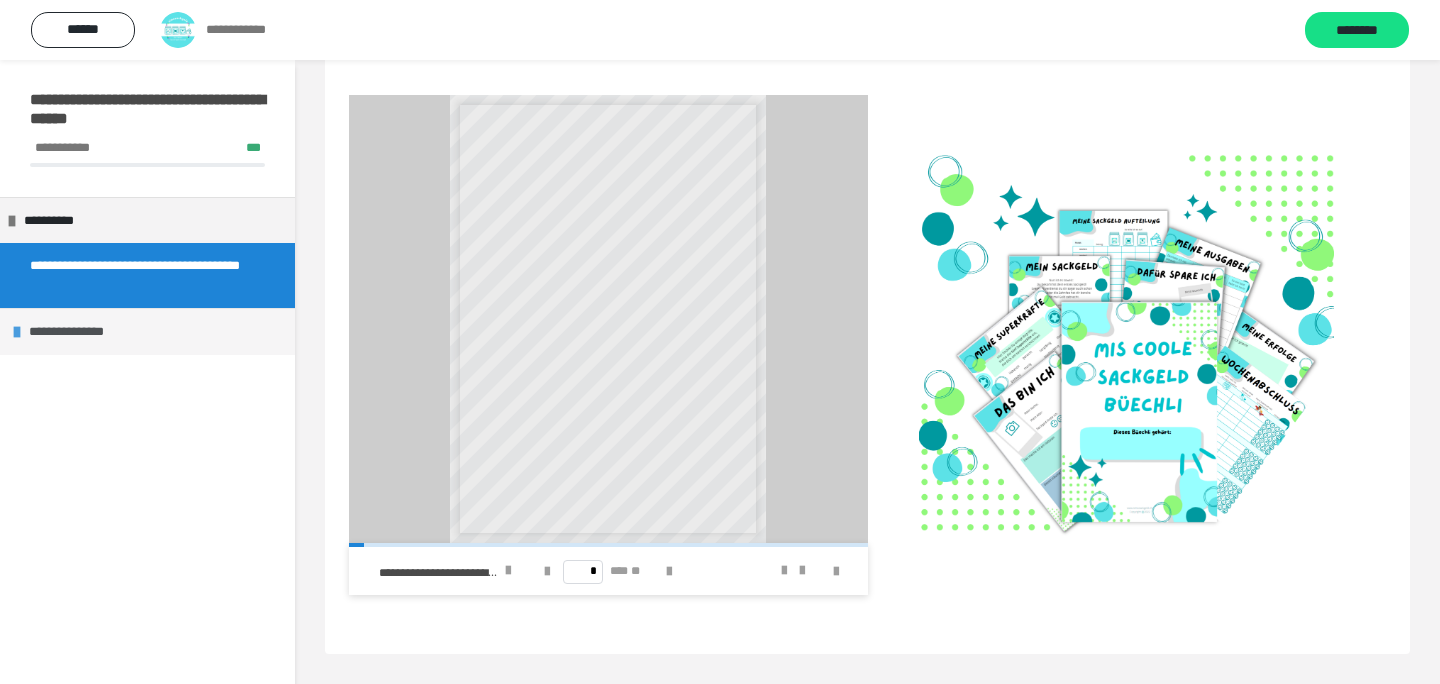click on "**********" at bounding box center (86, 332) 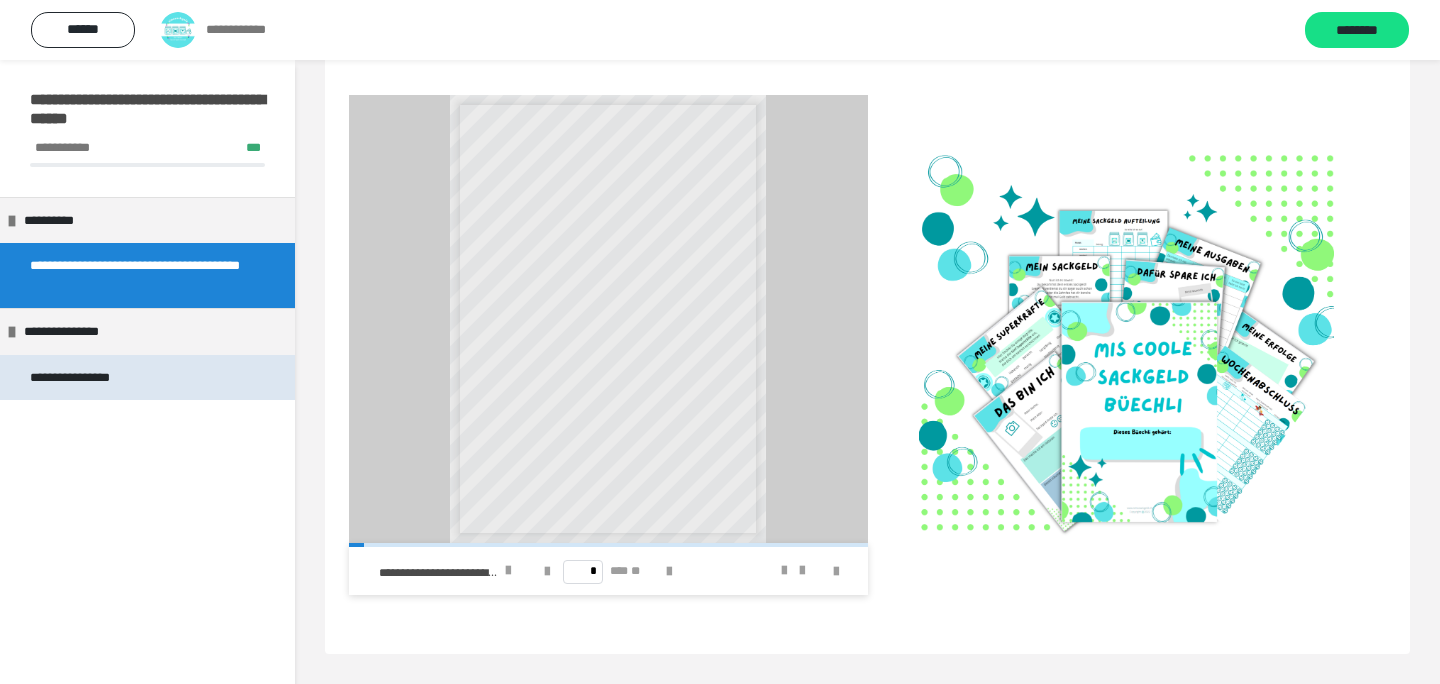 click on "**********" at bounding box center [87, 378] 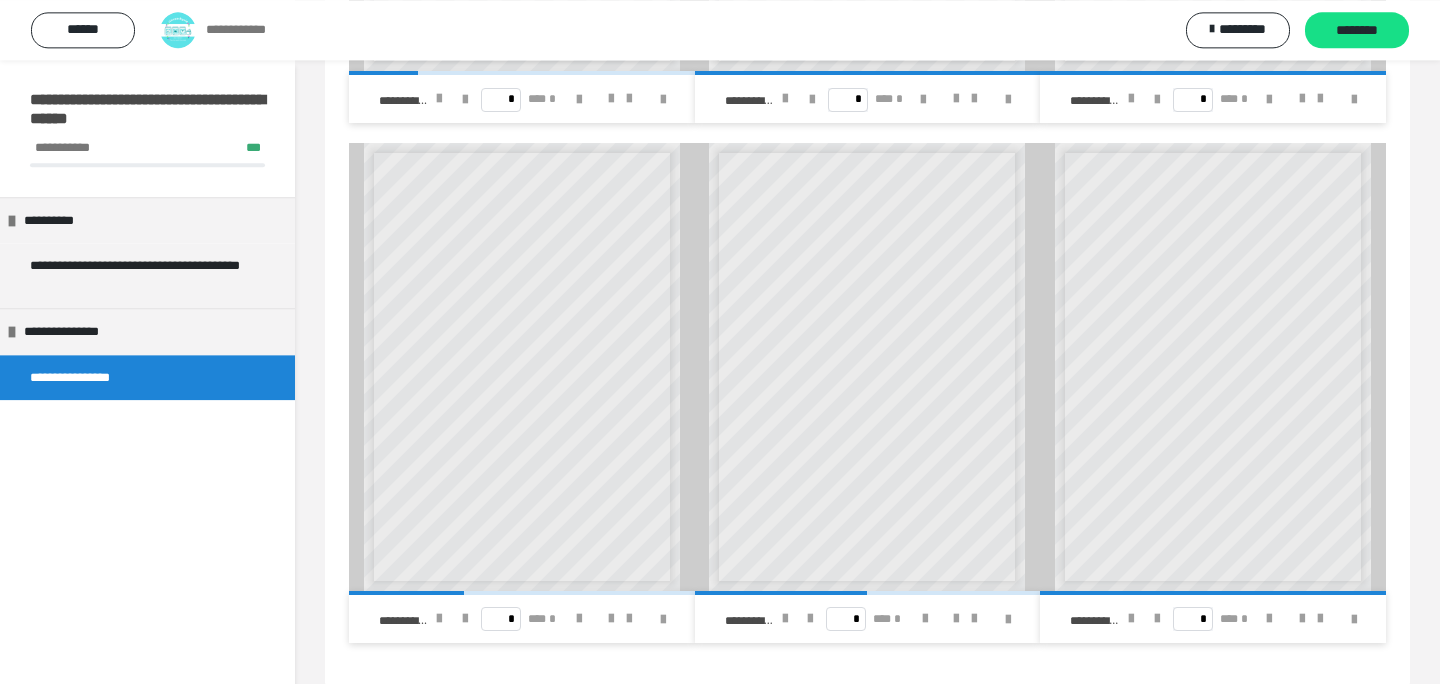 scroll, scrollTop: 652, scrollLeft: 0, axis: vertical 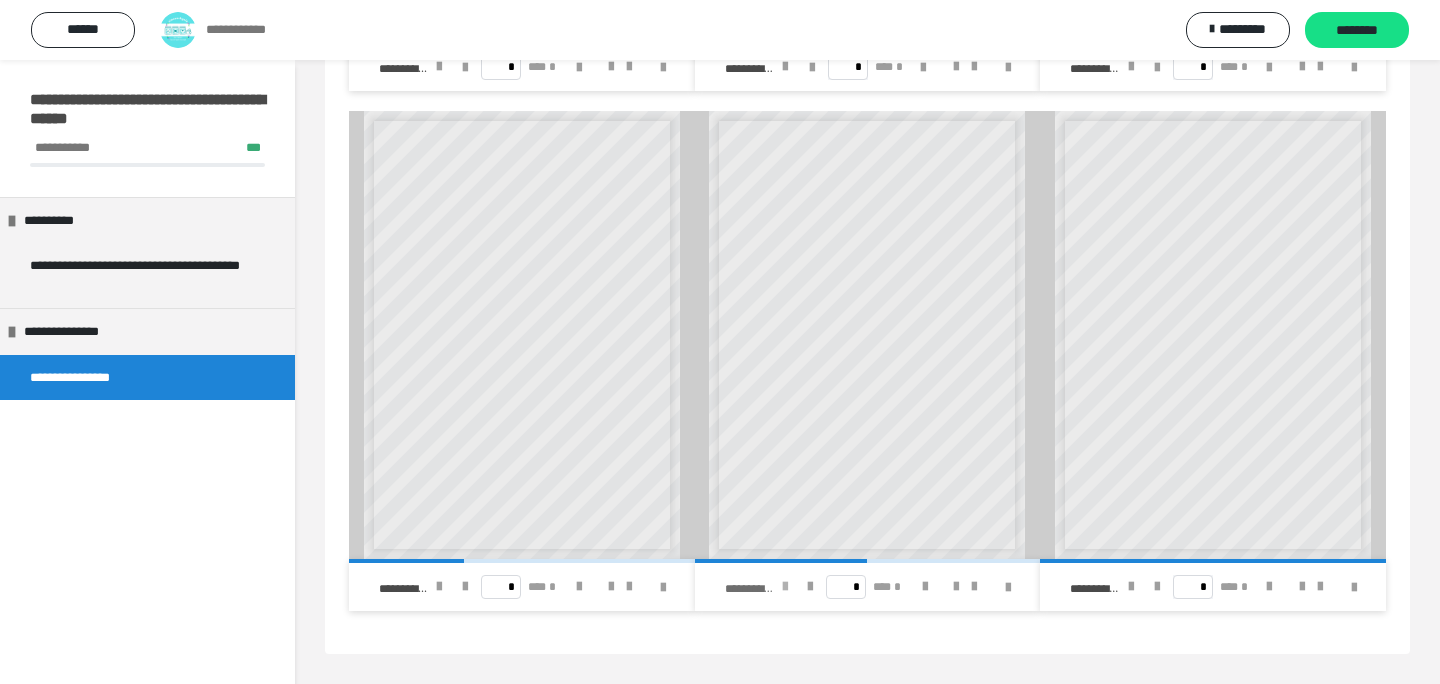 click at bounding box center (785, 587) 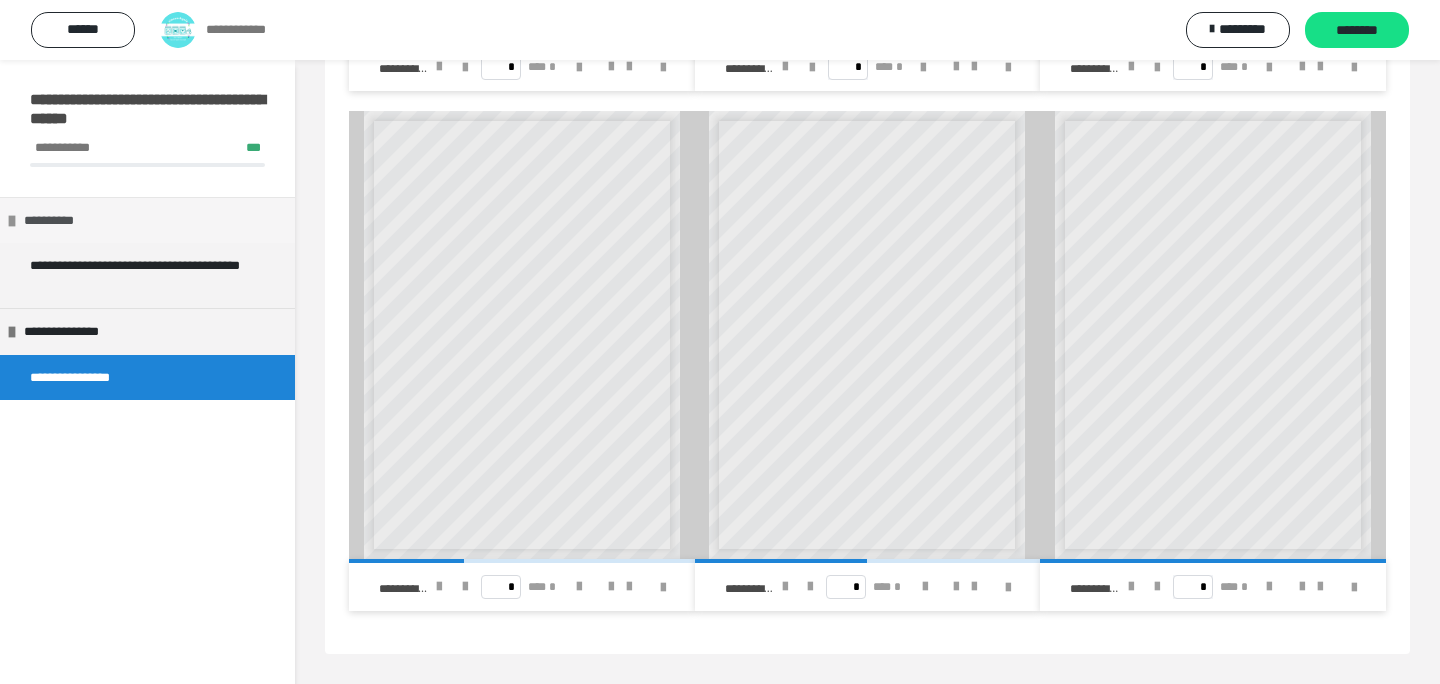 click on "**********" at bounding box center (62, 221) 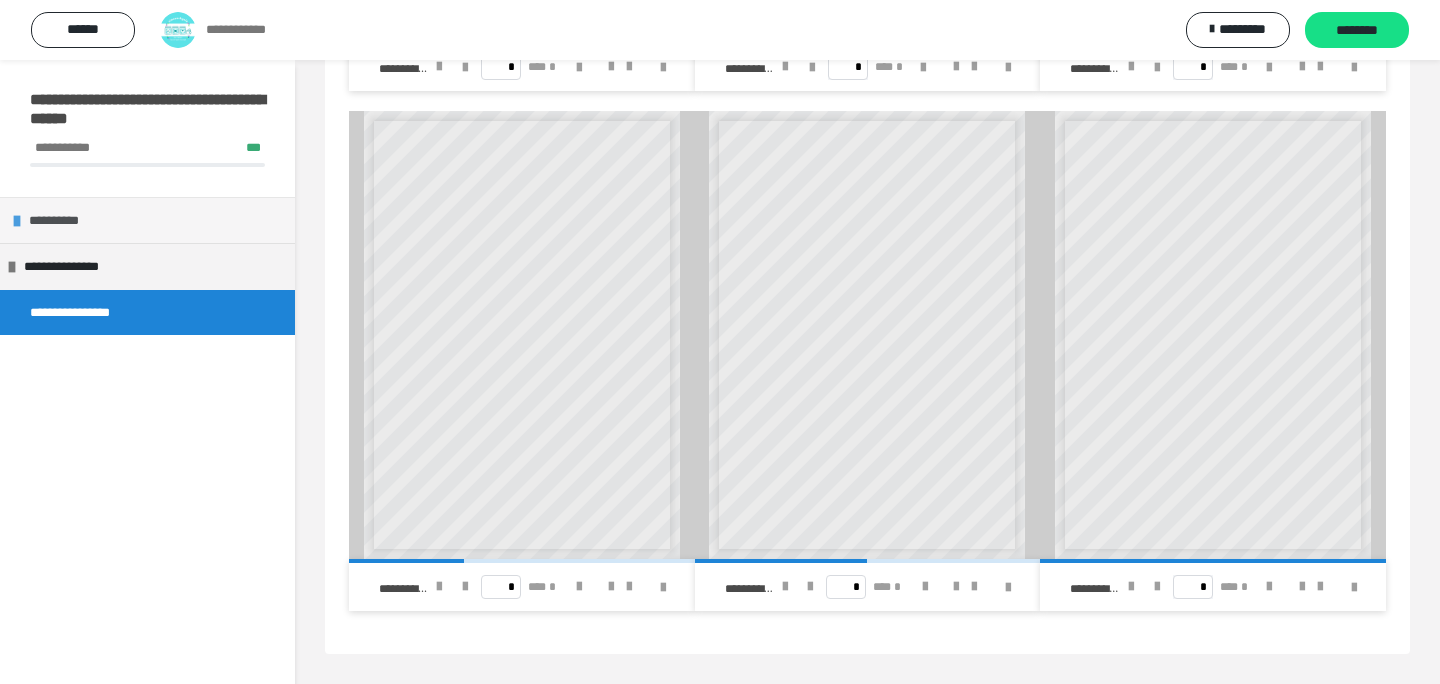 click at bounding box center [17, 221] 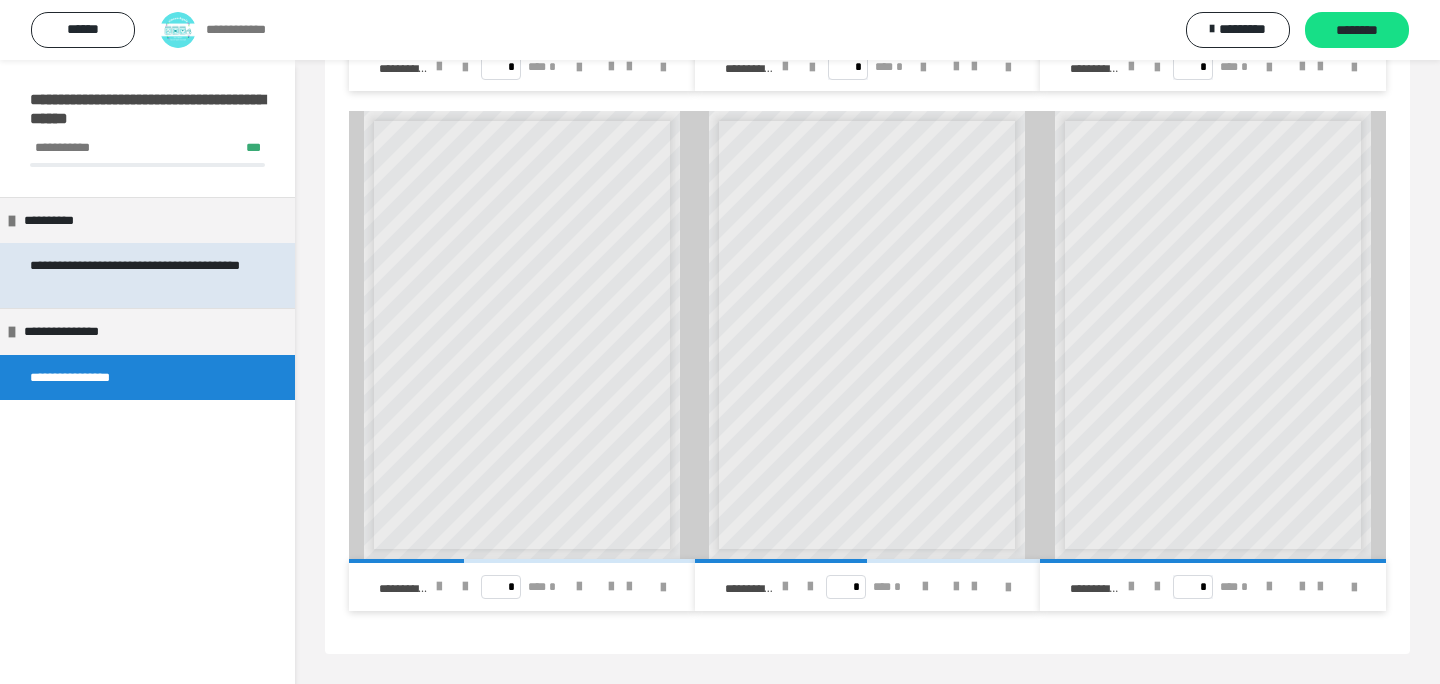 click on "**********" at bounding box center (139, 275) 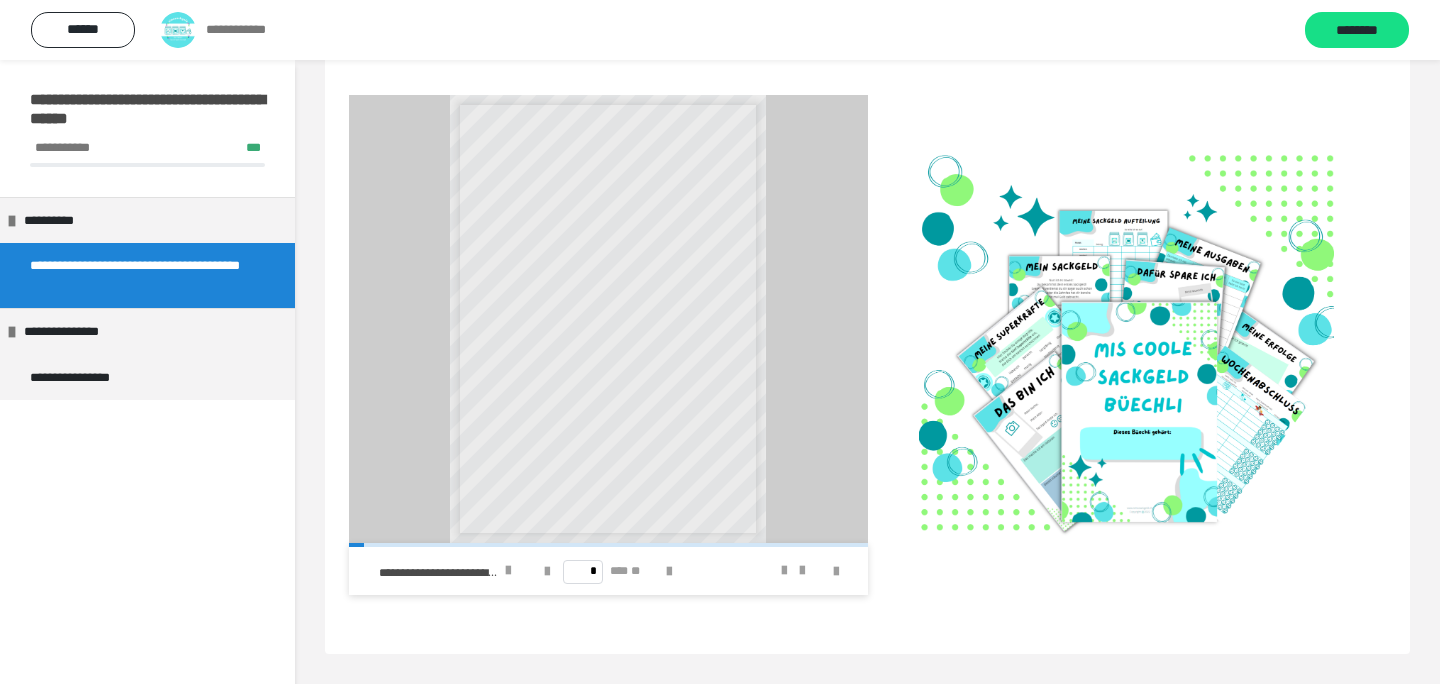 scroll, scrollTop: 1130, scrollLeft: 0, axis: vertical 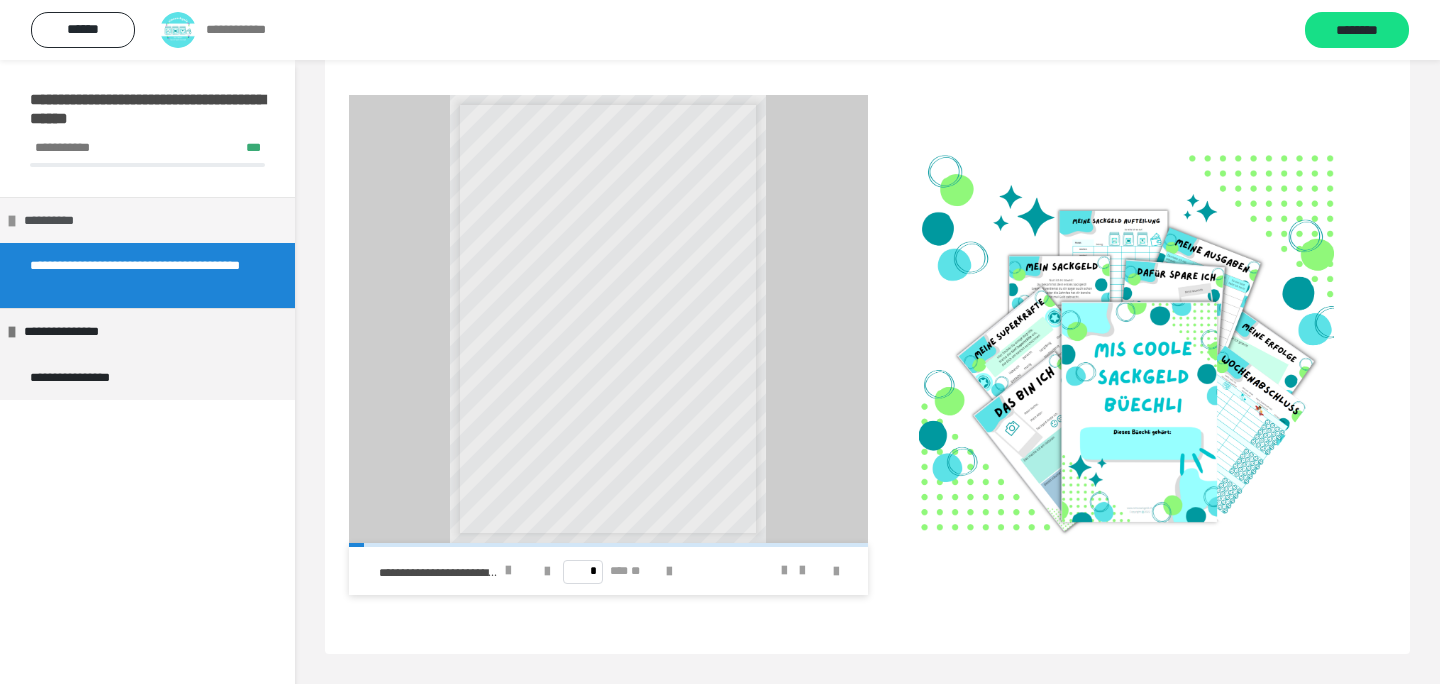 click on "**********" at bounding box center (62, 221) 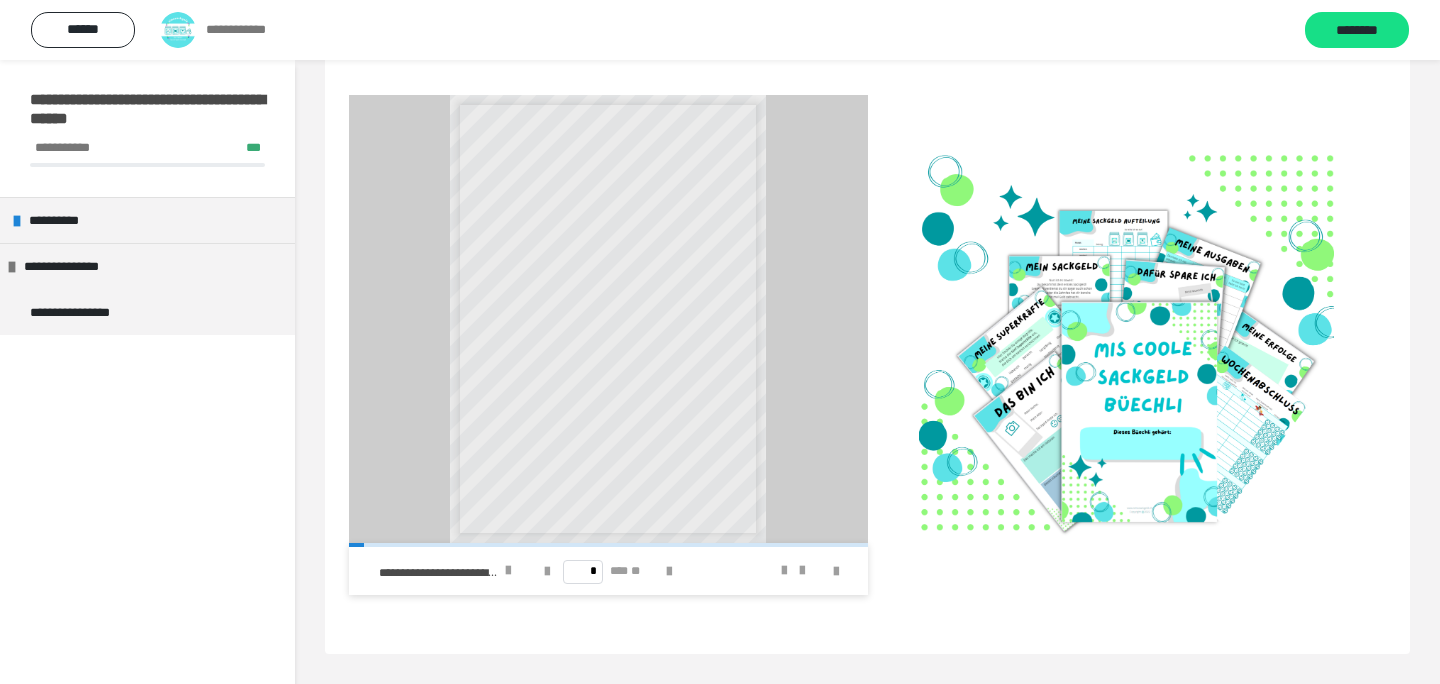 click at bounding box center [147, 165] 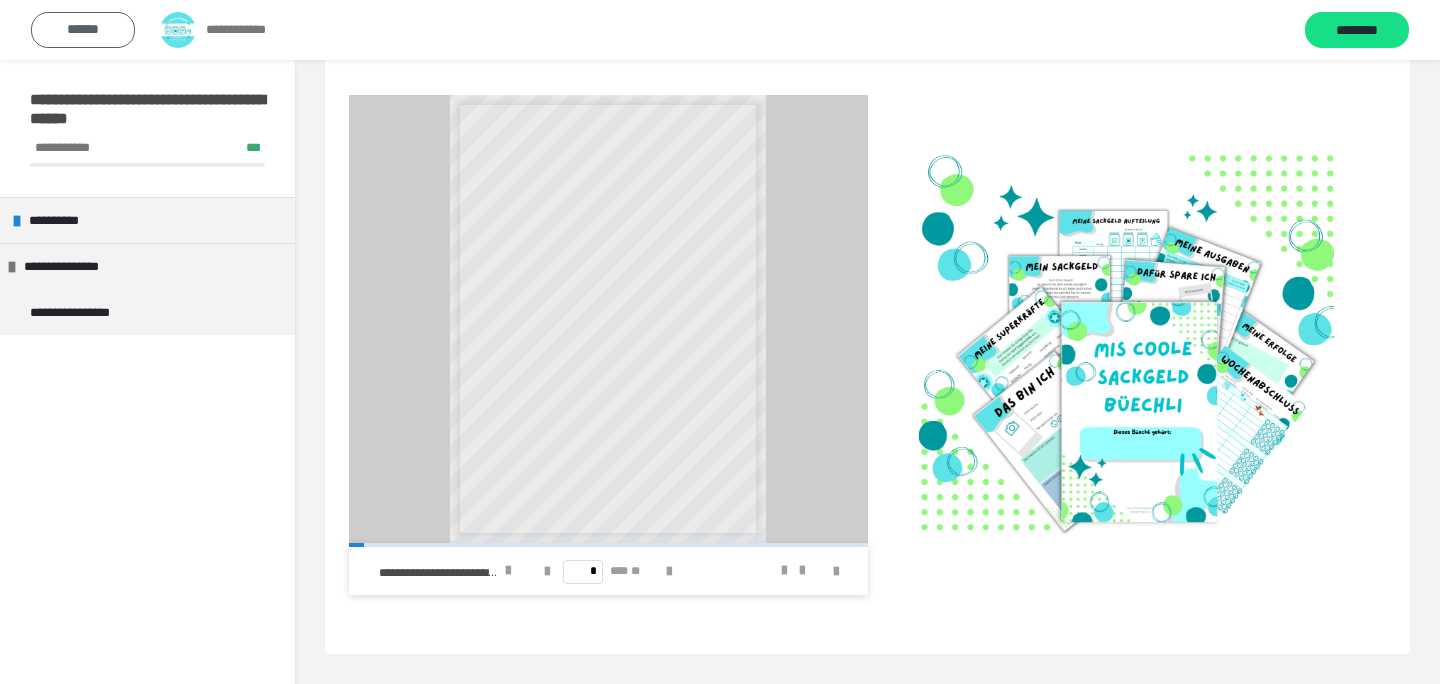 click on "******" at bounding box center (83, 30) 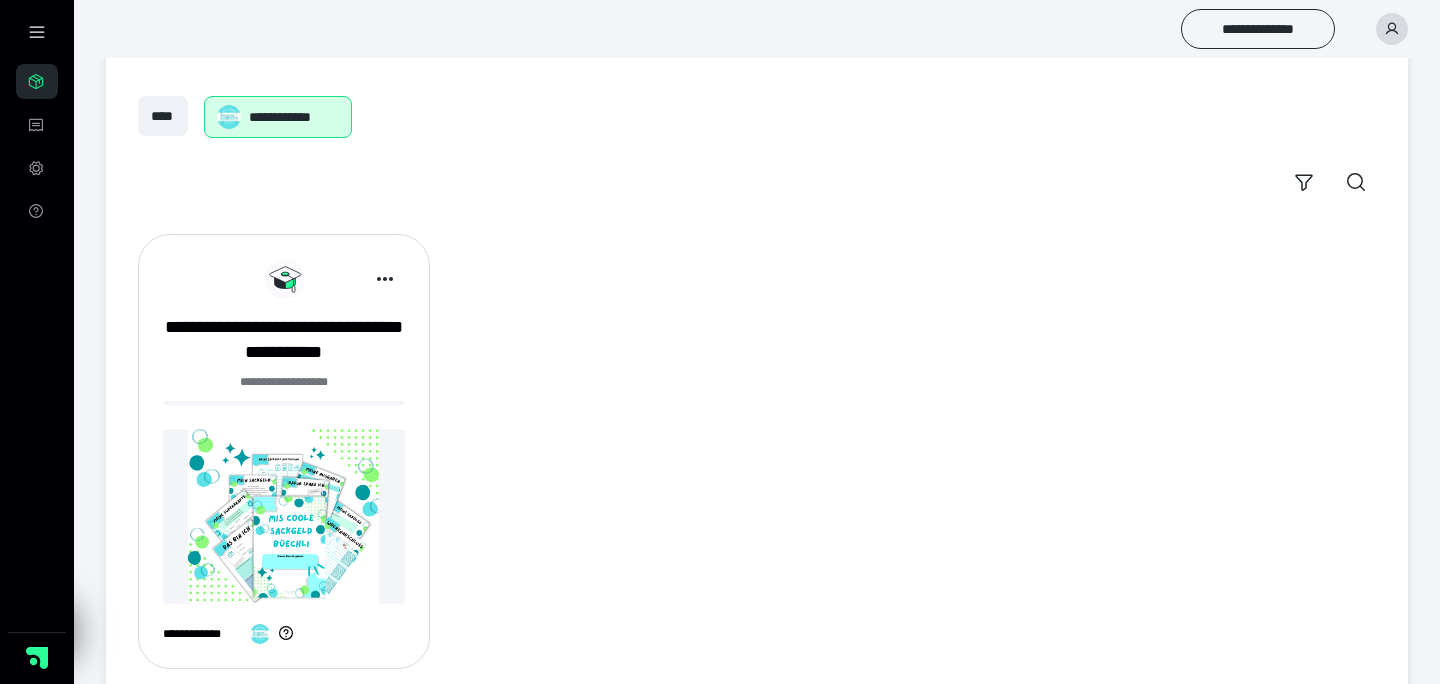 scroll, scrollTop: 0, scrollLeft: 0, axis: both 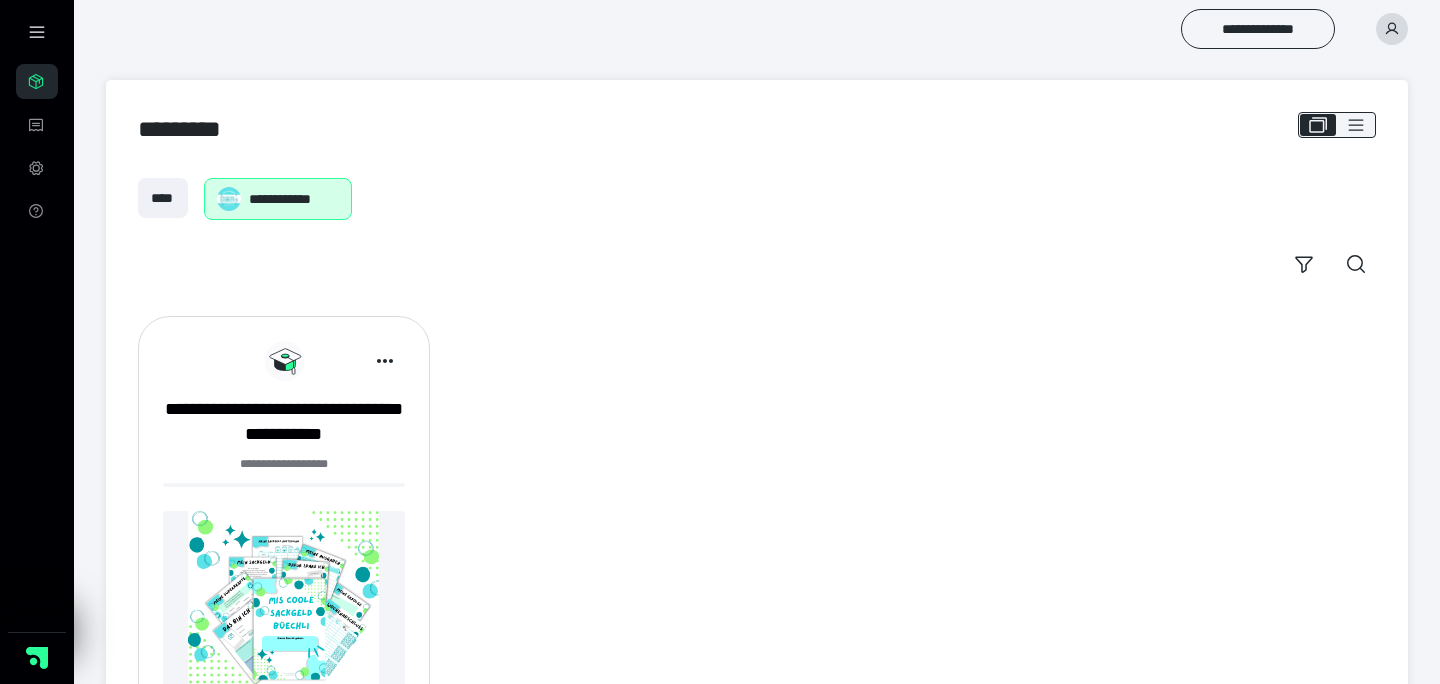 click on "**********" at bounding box center [294, 199] 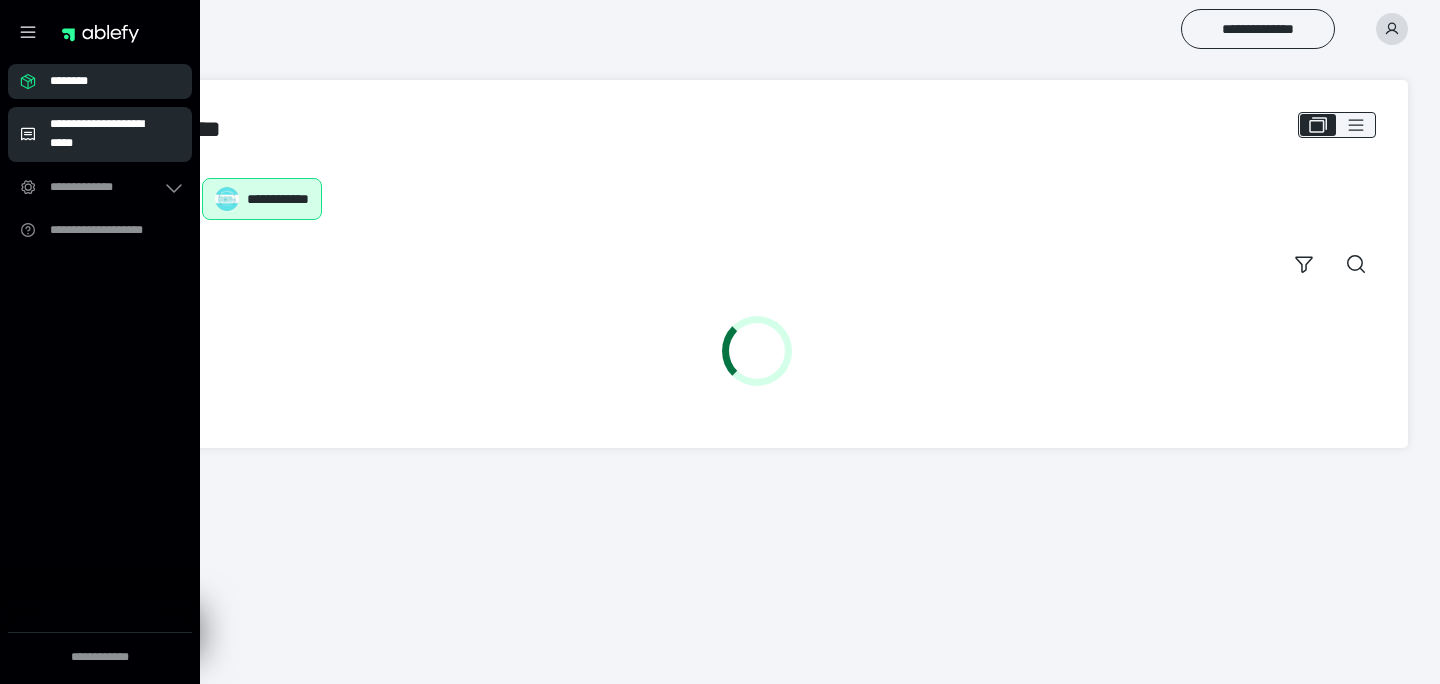scroll, scrollTop: 0, scrollLeft: 0, axis: both 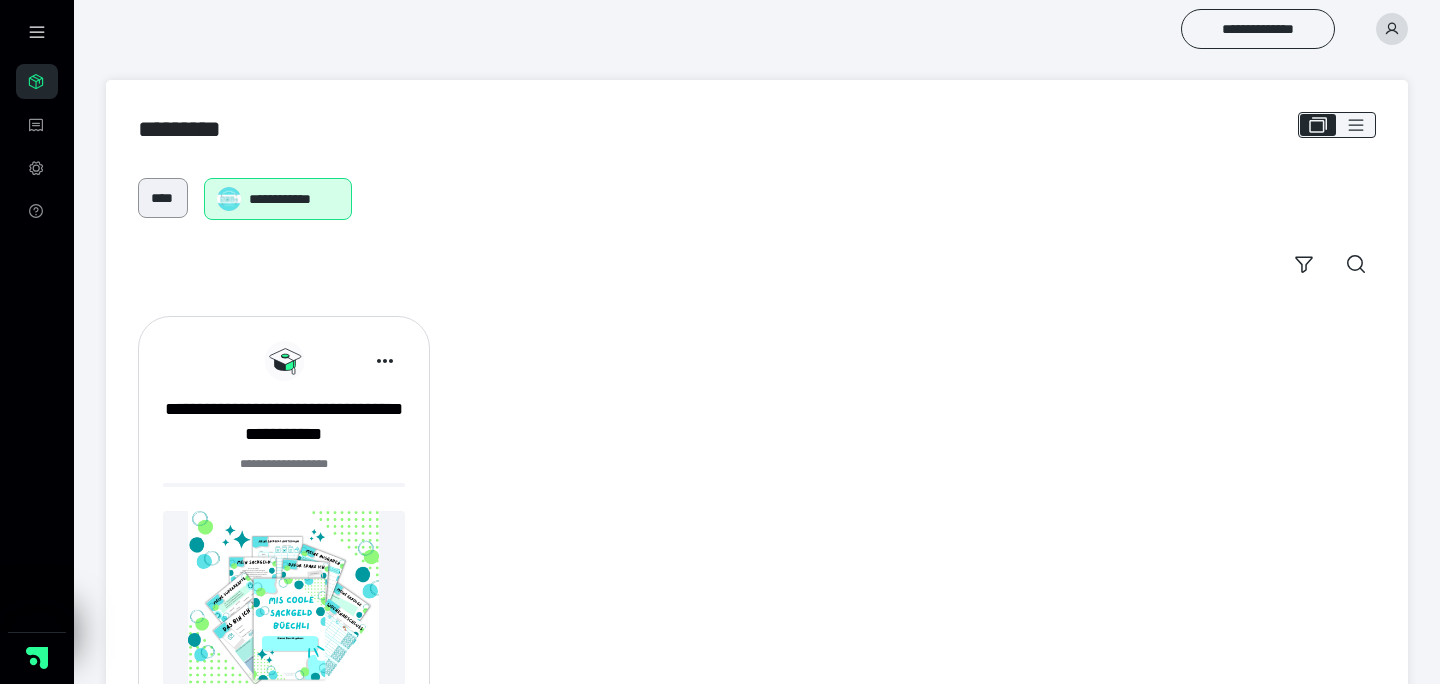 click on "****" at bounding box center [163, 198] 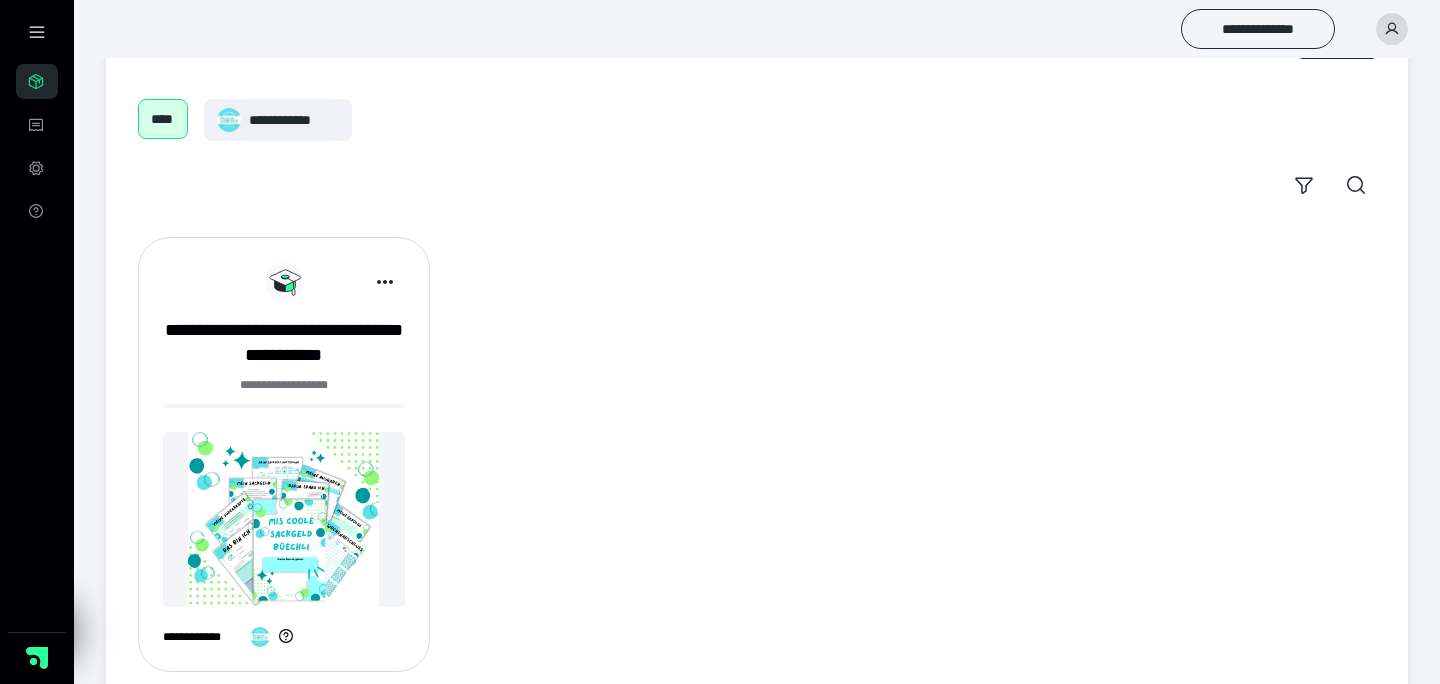 scroll, scrollTop: 124, scrollLeft: 0, axis: vertical 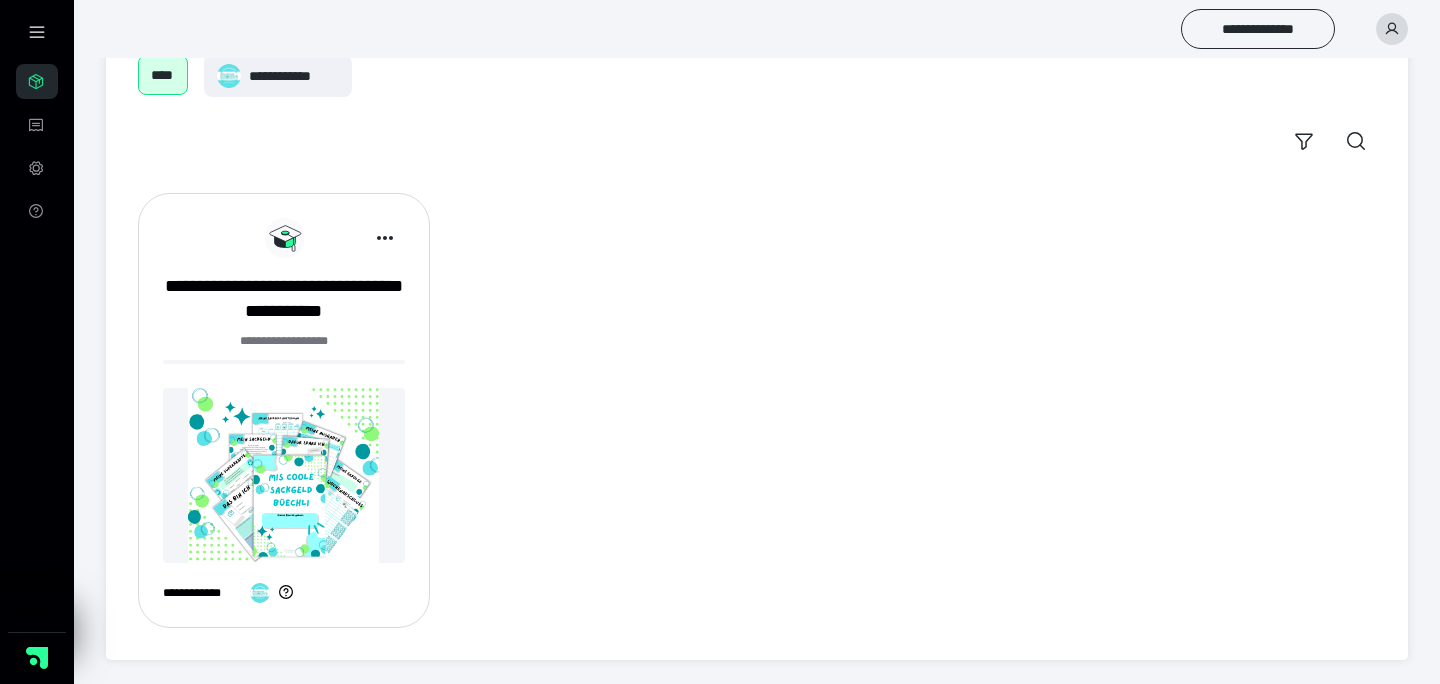 click at bounding box center (284, 475) 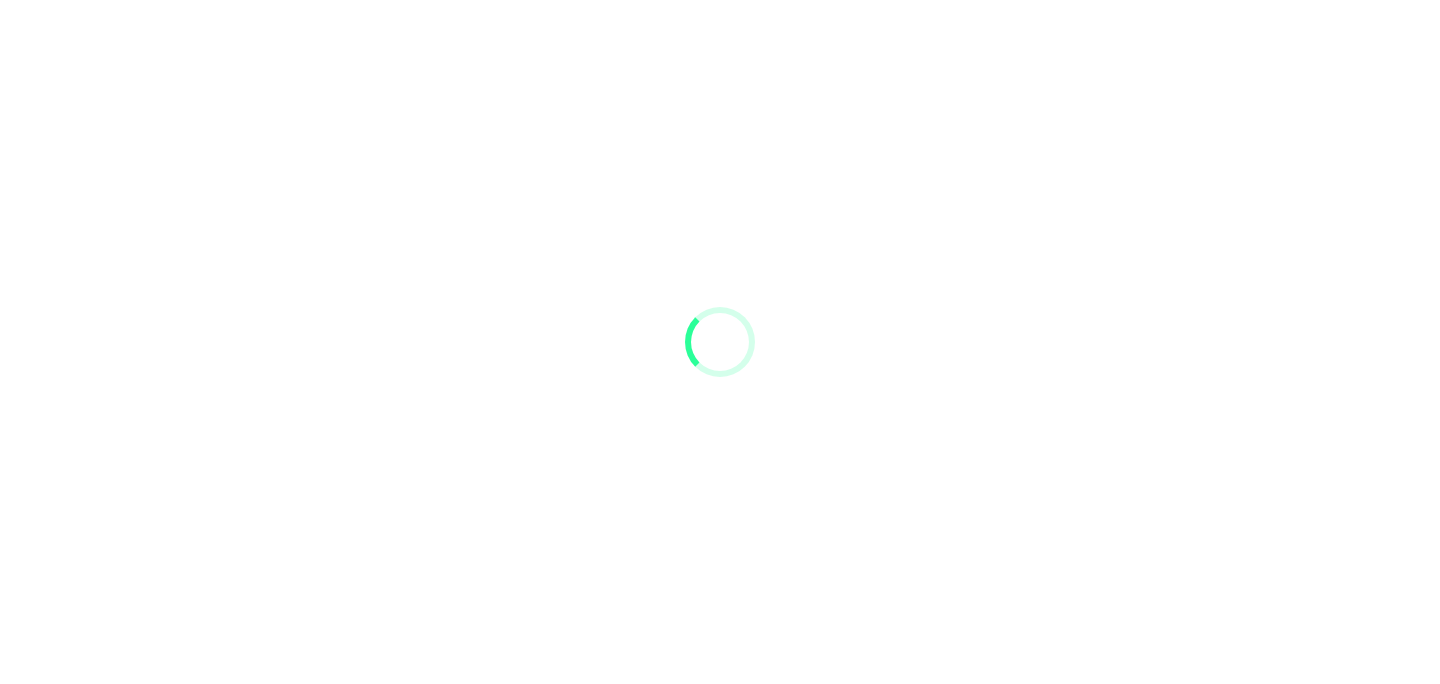 scroll, scrollTop: 0, scrollLeft: 0, axis: both 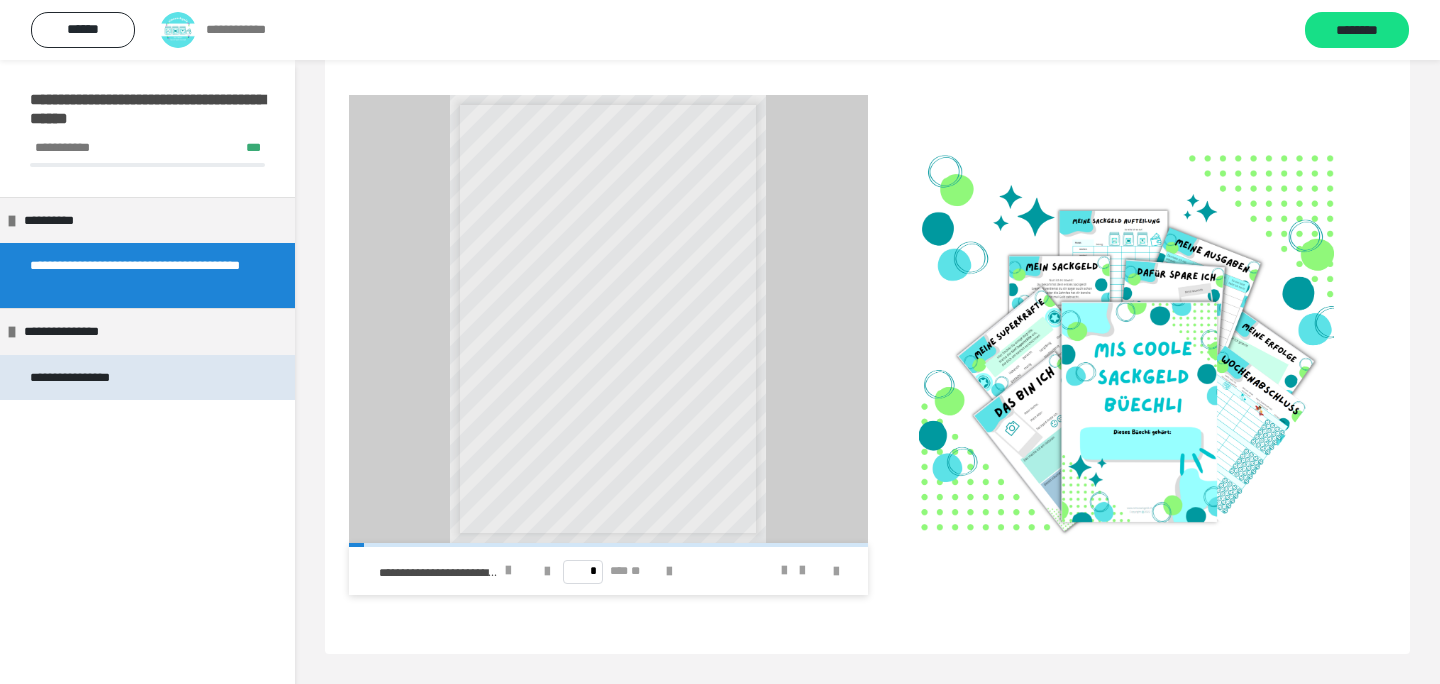 click on "**********" at bounding box center [87, 378] 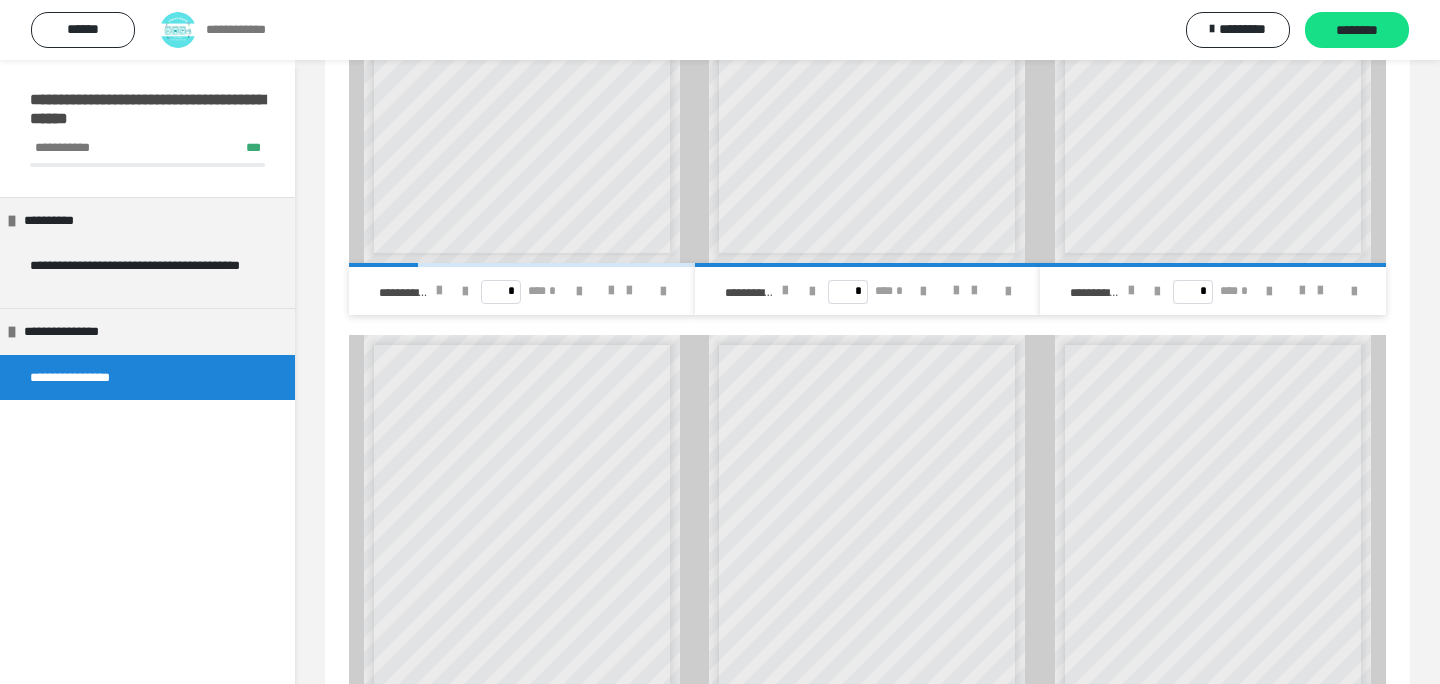 scroll, scrollTop: 652, scrollLeft: 0, axis: vertical 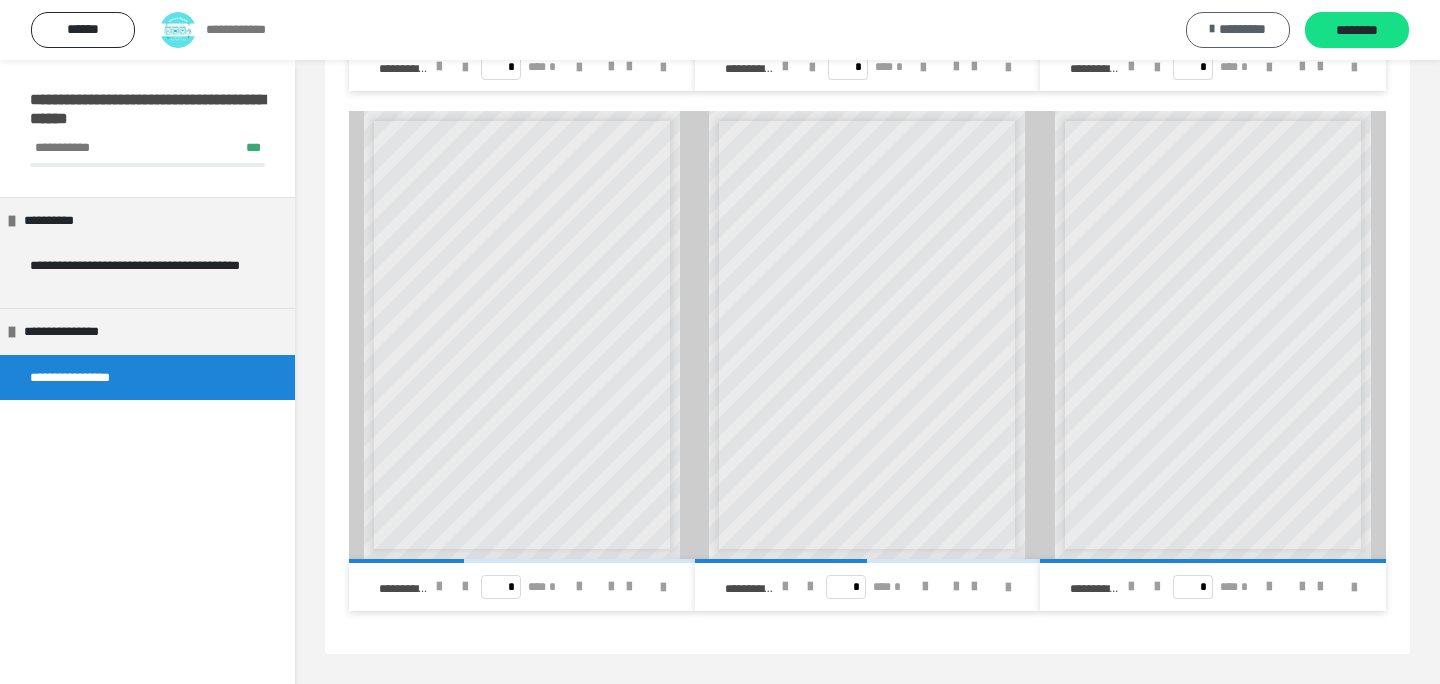 click on "*********" at bounding box center (1242, 29) 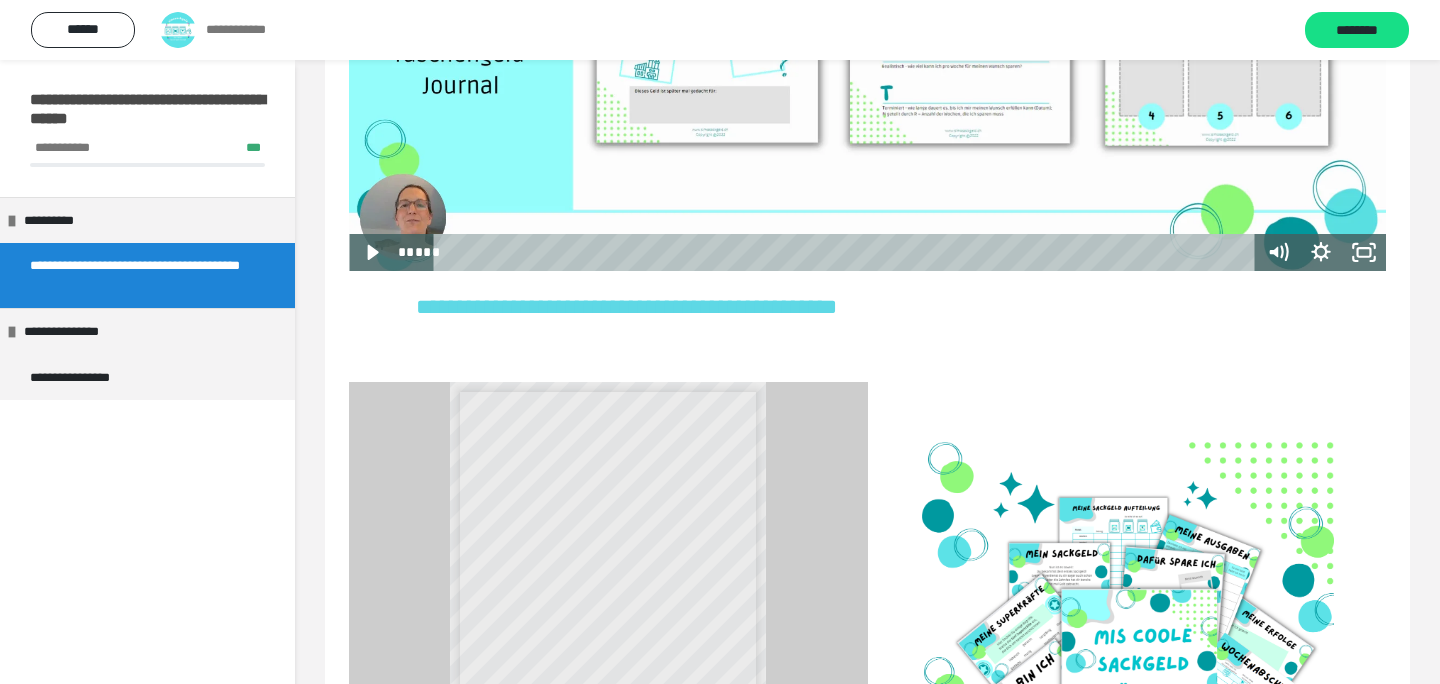 scroll, scrollTop: 836, scrollLeft: 0, axis: vertical 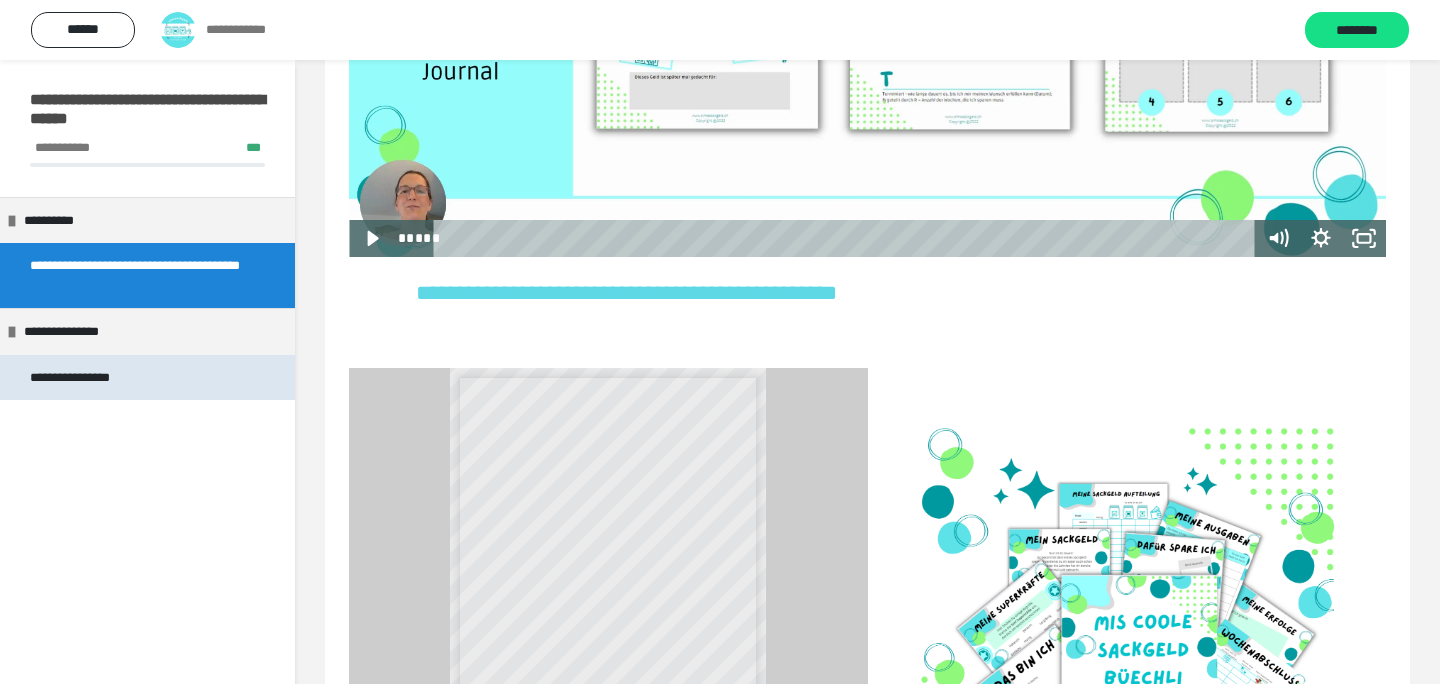 click on "**********" at bounding box center (87, 378) 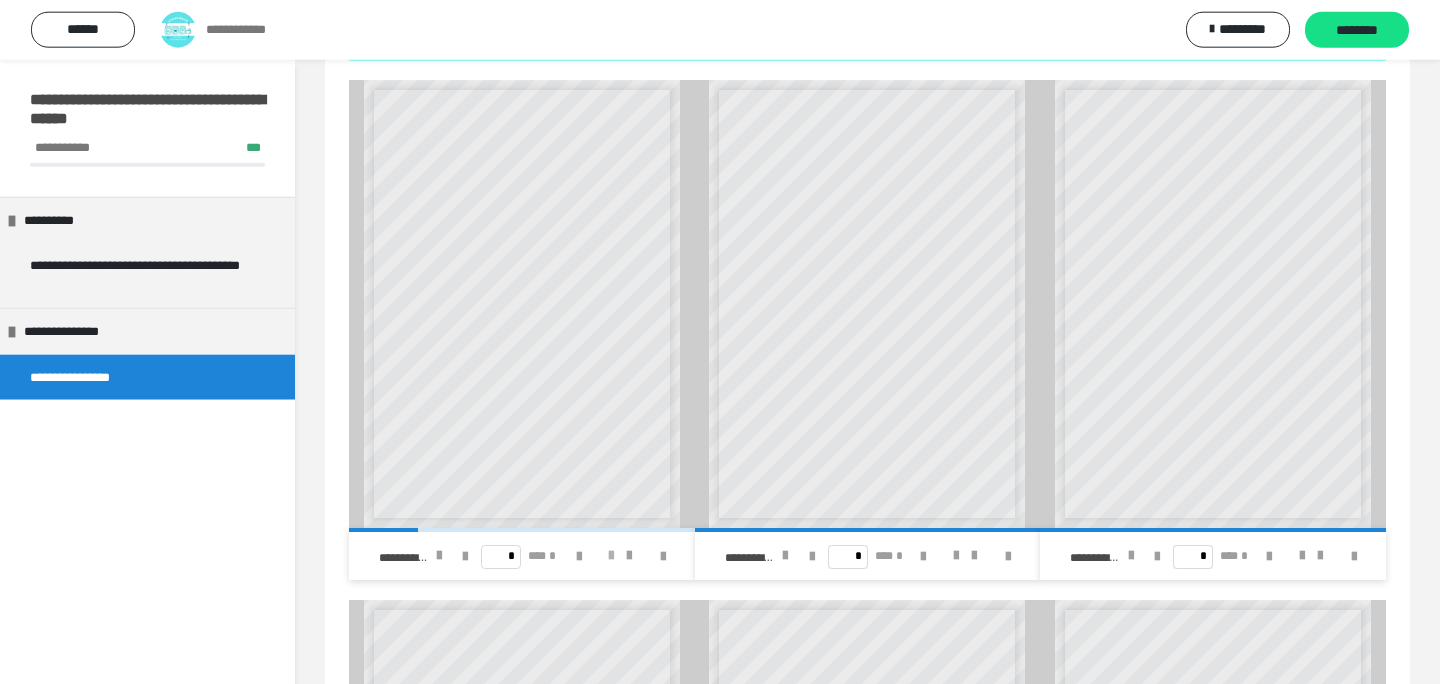 scroll, scrollTop: 165, scrollLeft: 0, axis: vertical 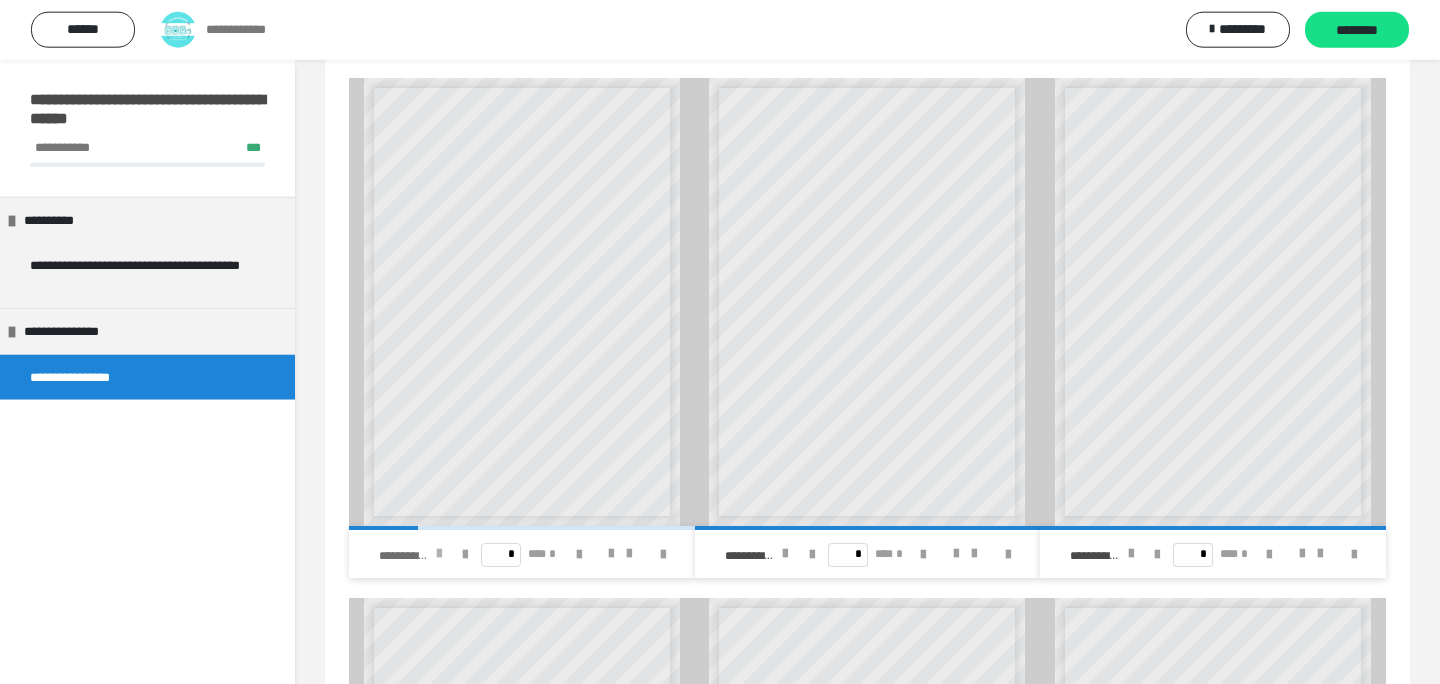 click at bounding box center [439, 554] 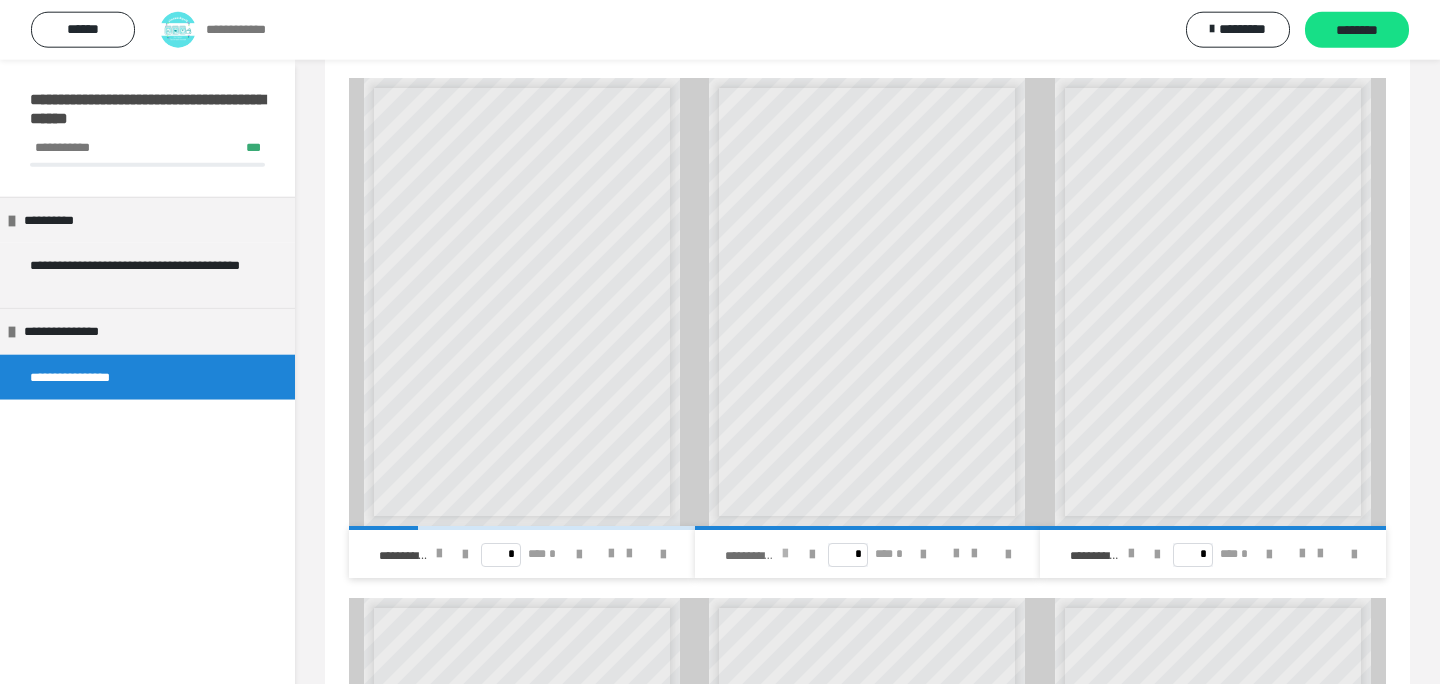 click at bounding box center (785, 554) 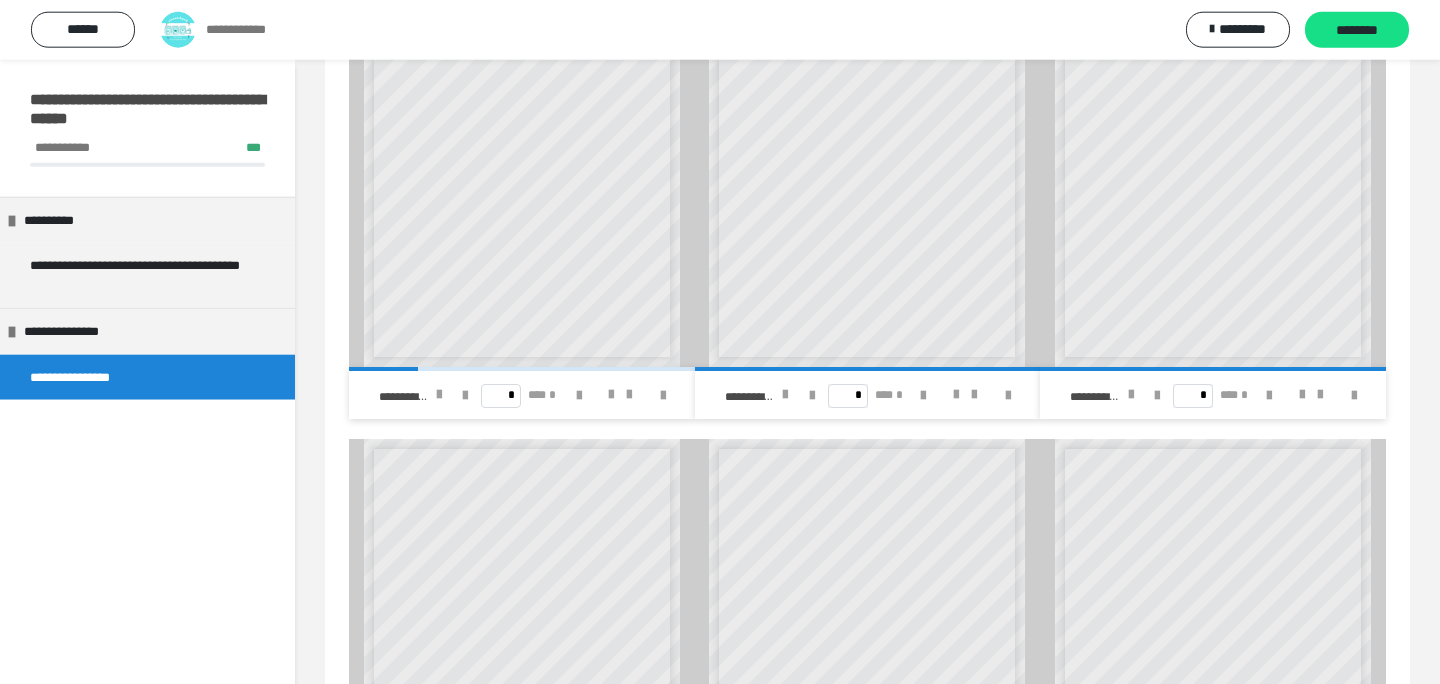 scroll, scrollTop: 338, scrollLeft: 0, axis: vertical 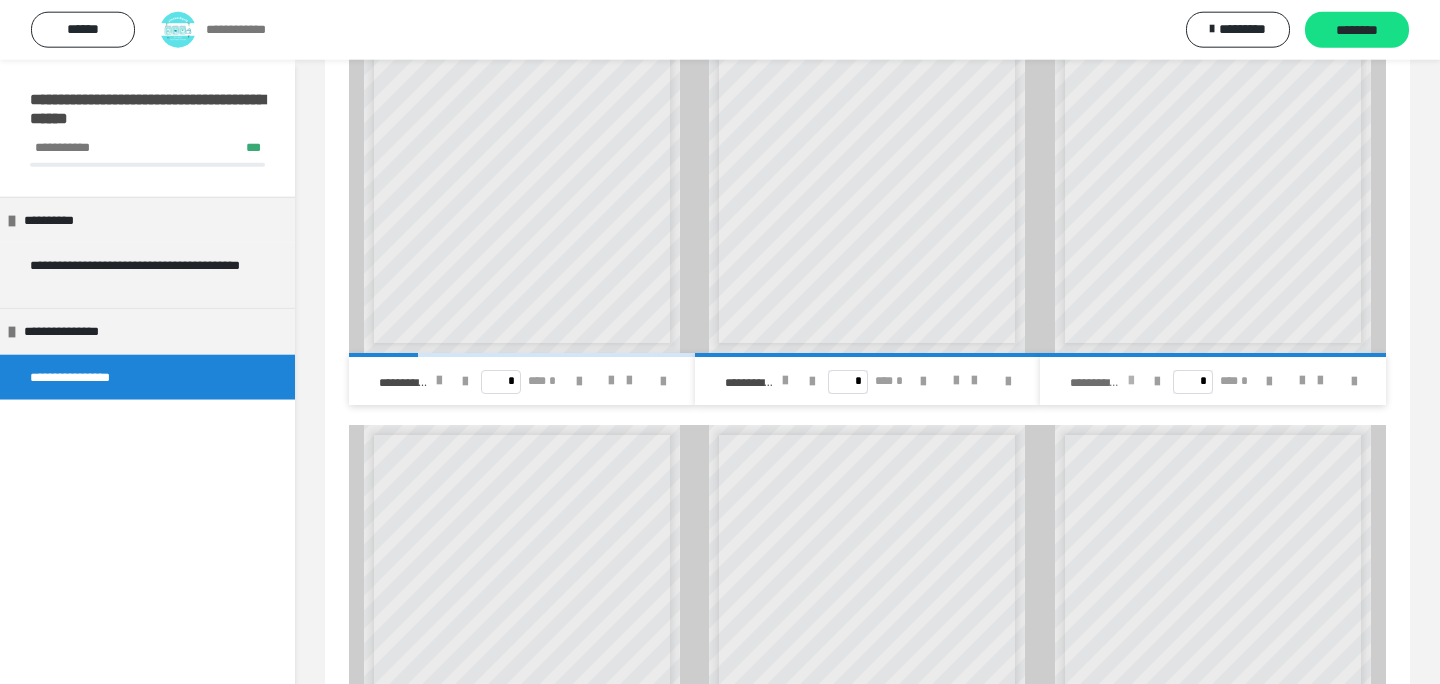 click at bounding box center (1131, 381) 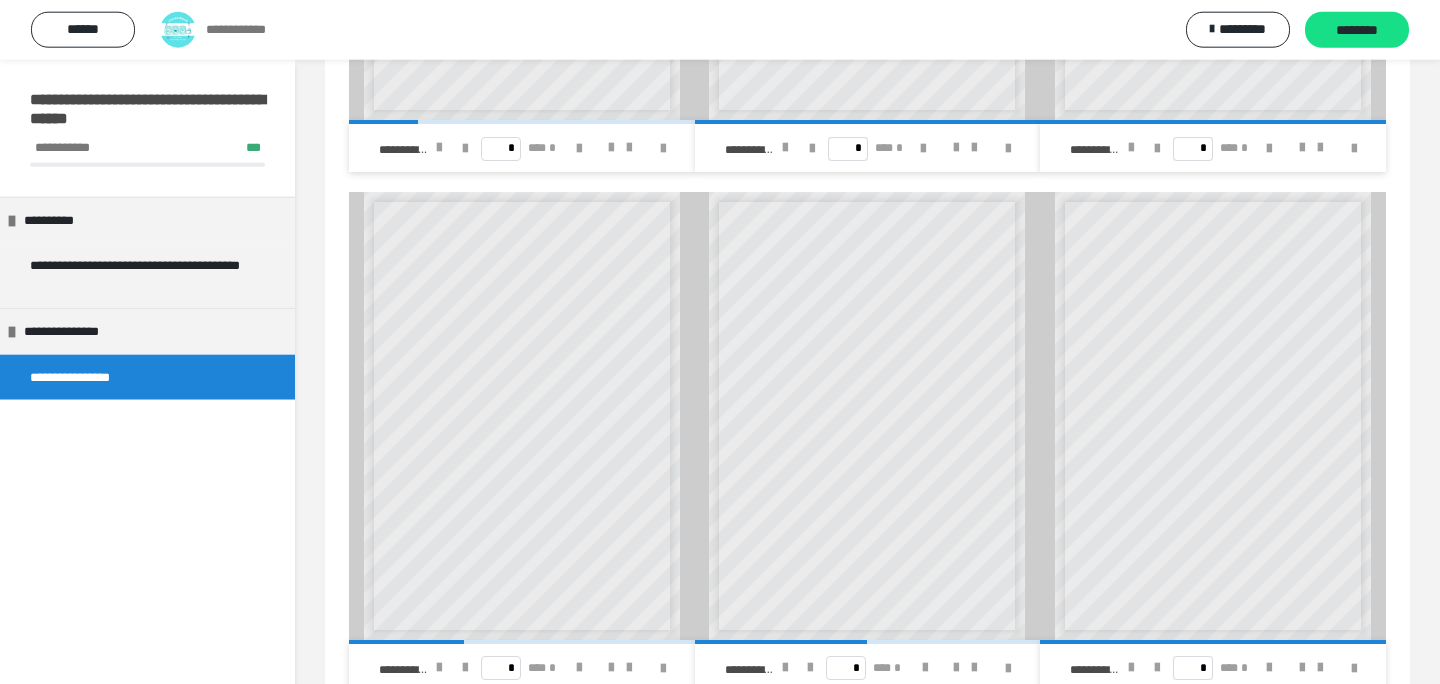 scroll, scrollTop: 652, scrollLeft: 0, axis: vertical 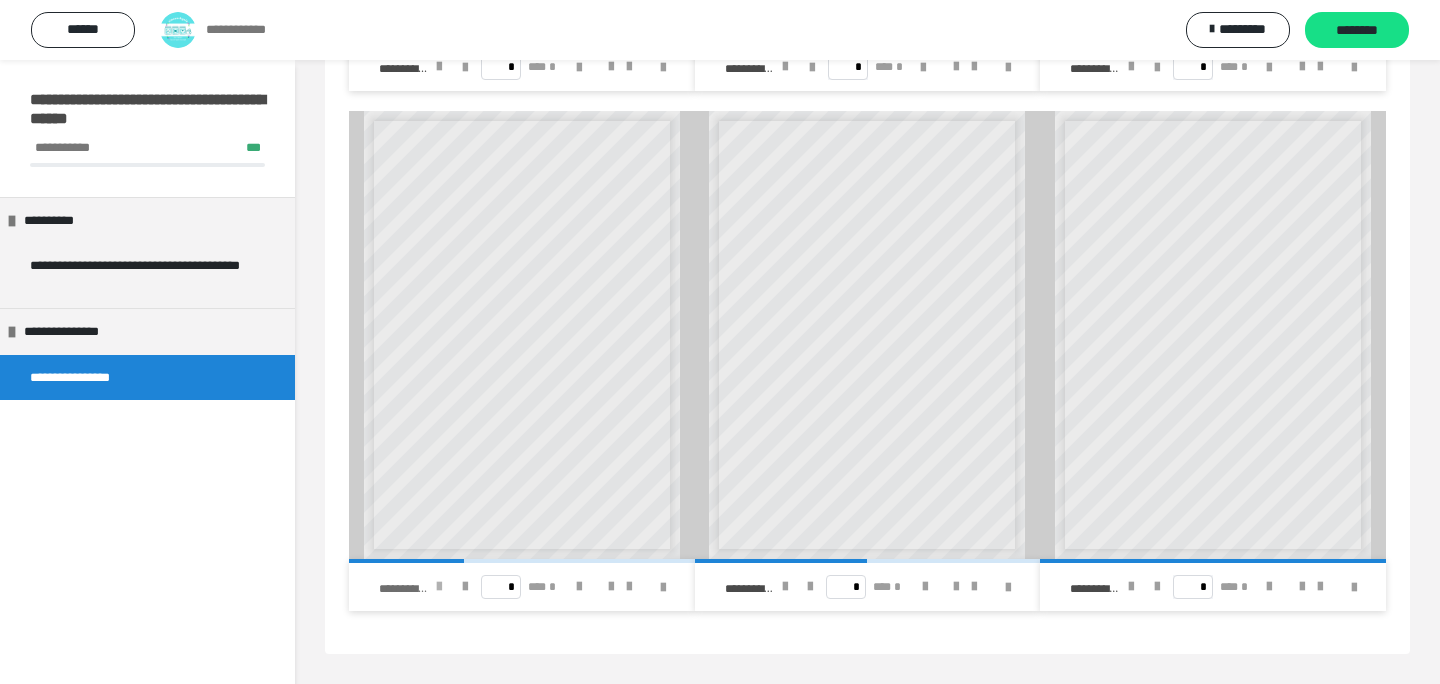 click at bounding box center (439, 587) 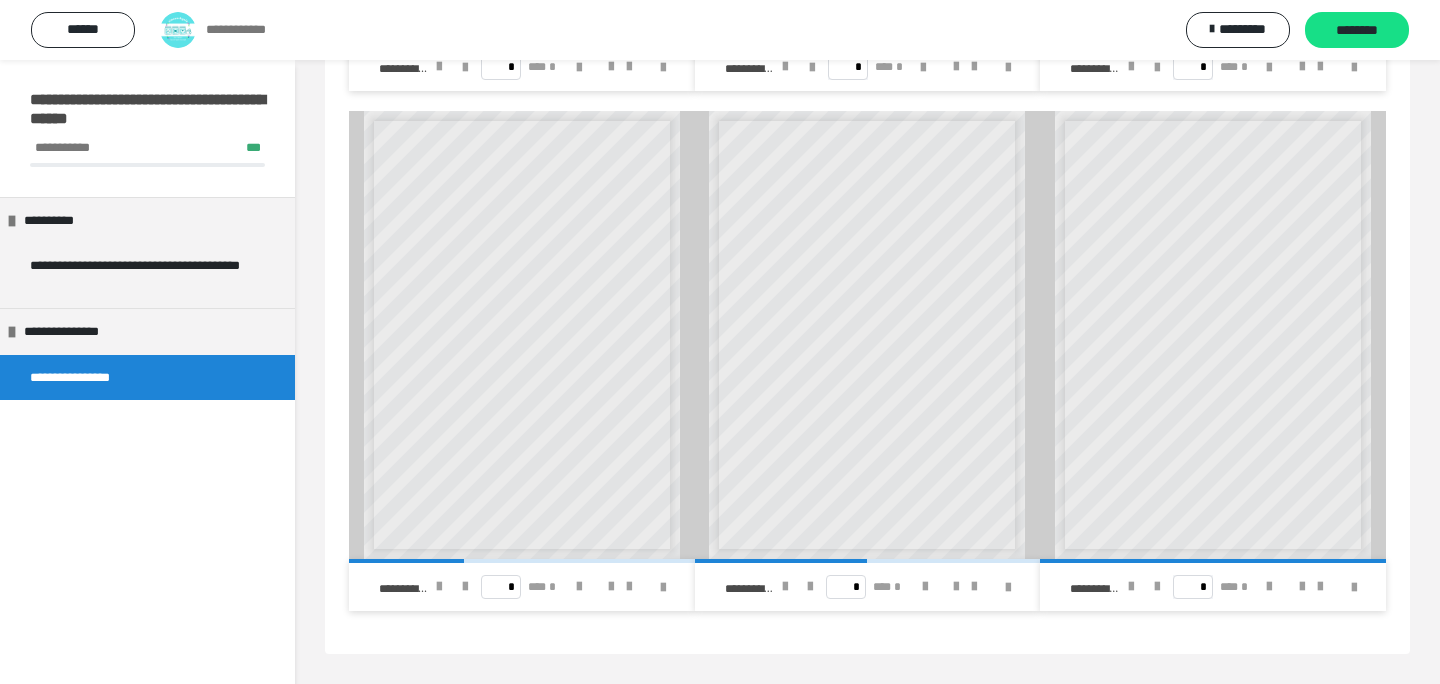 scroll, scrollTop: 639, scrollLeft: 0, axis: vertical 